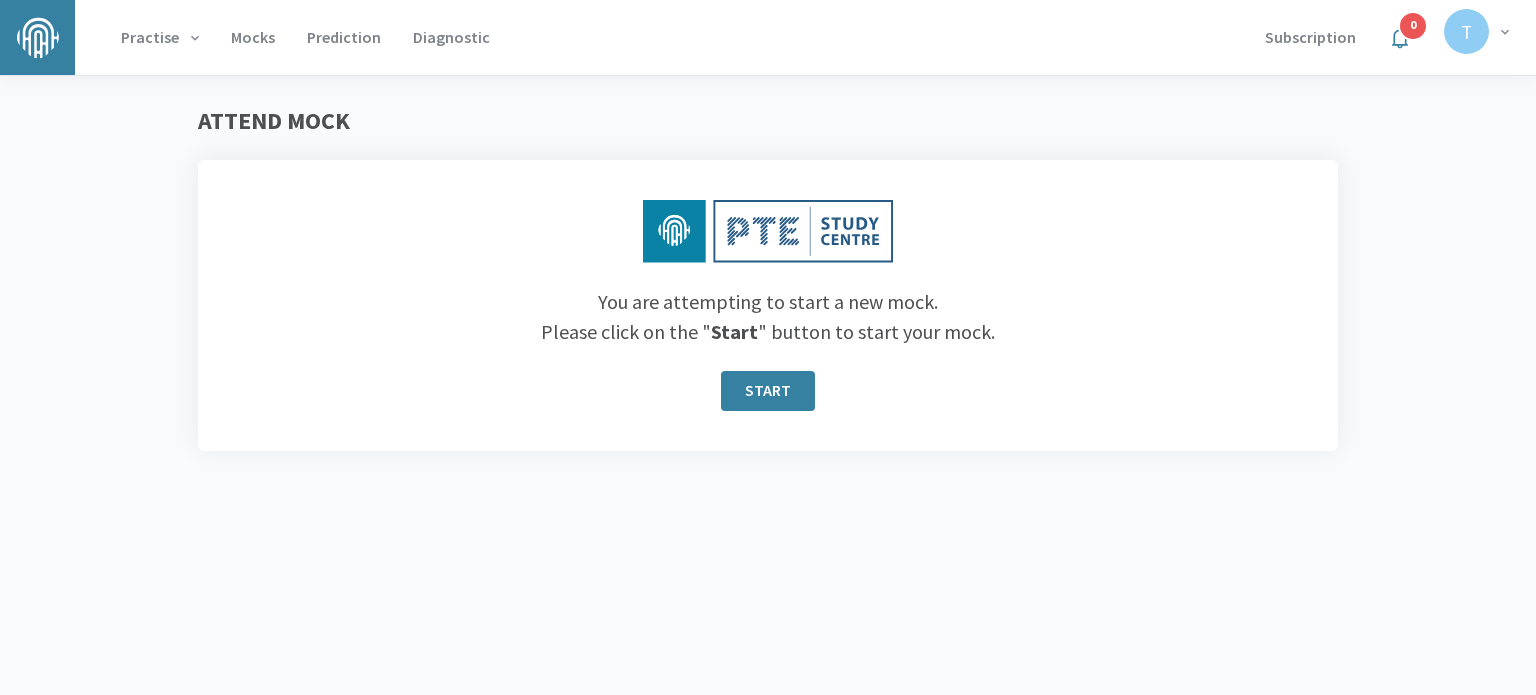 scroll, scrollTop: 0, scrollLeft: 0, axis: both 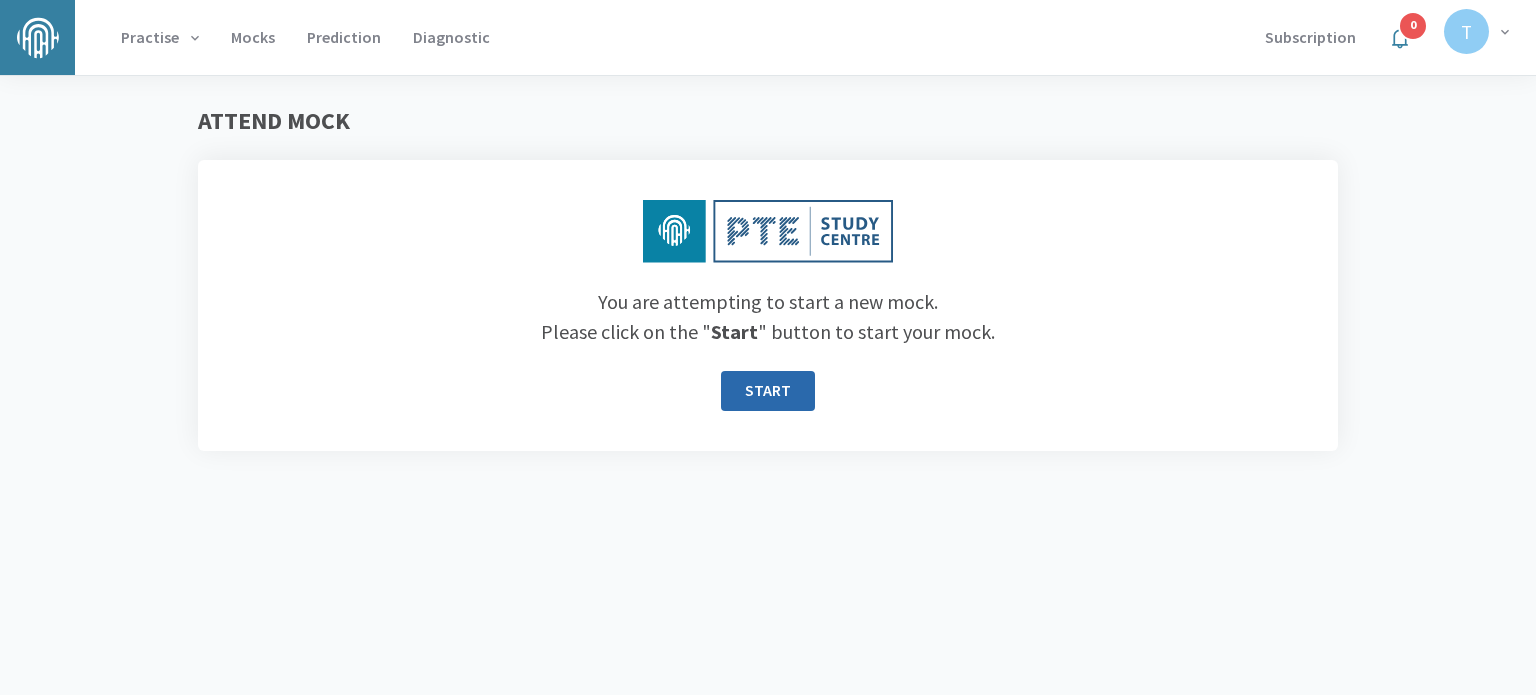 click on "START" at bounding box center (768, 391) 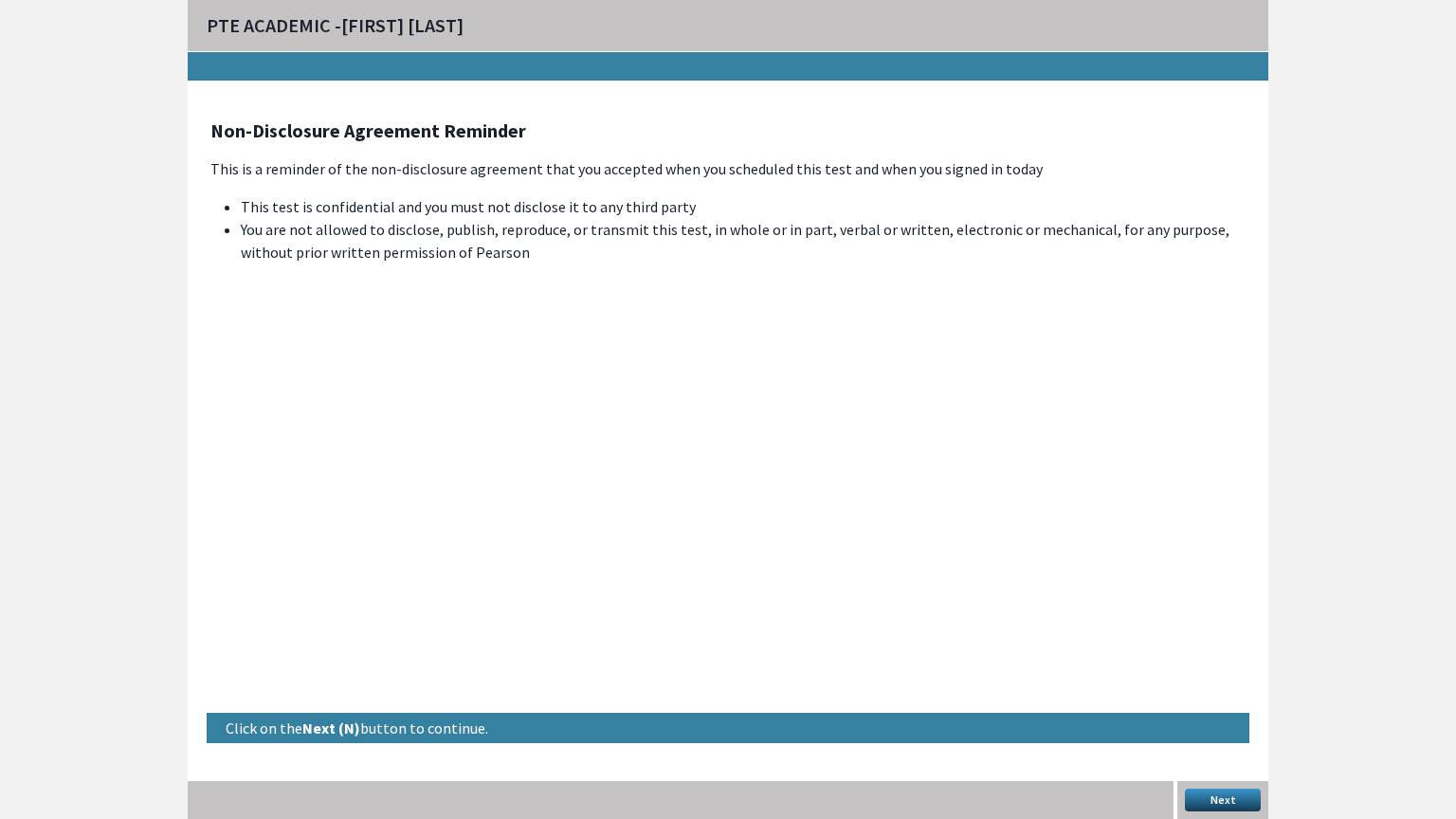 click on "Next" at bounding box center [1223, 800] 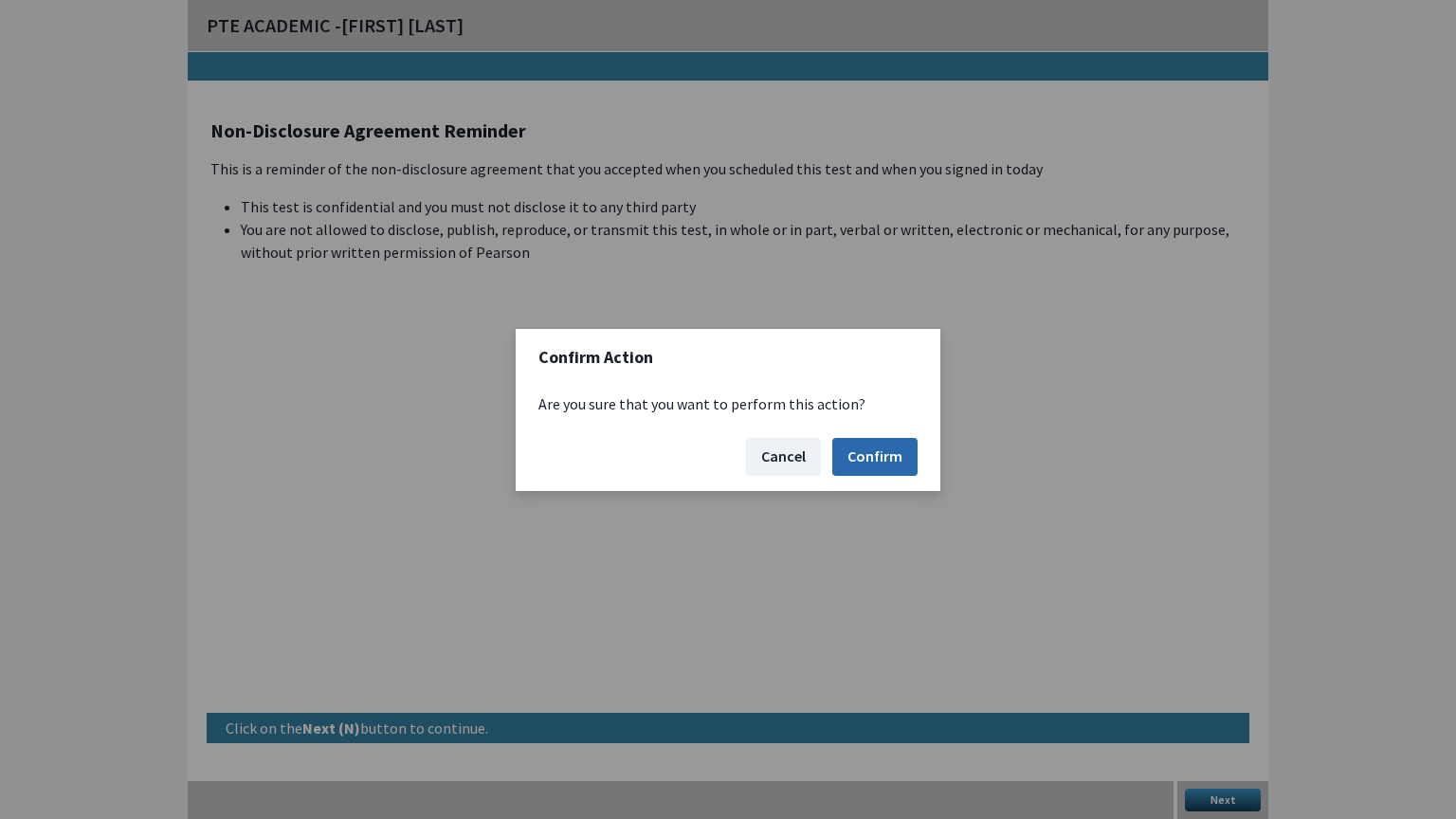 click on "Confirm" at bounding box center [875, 457] 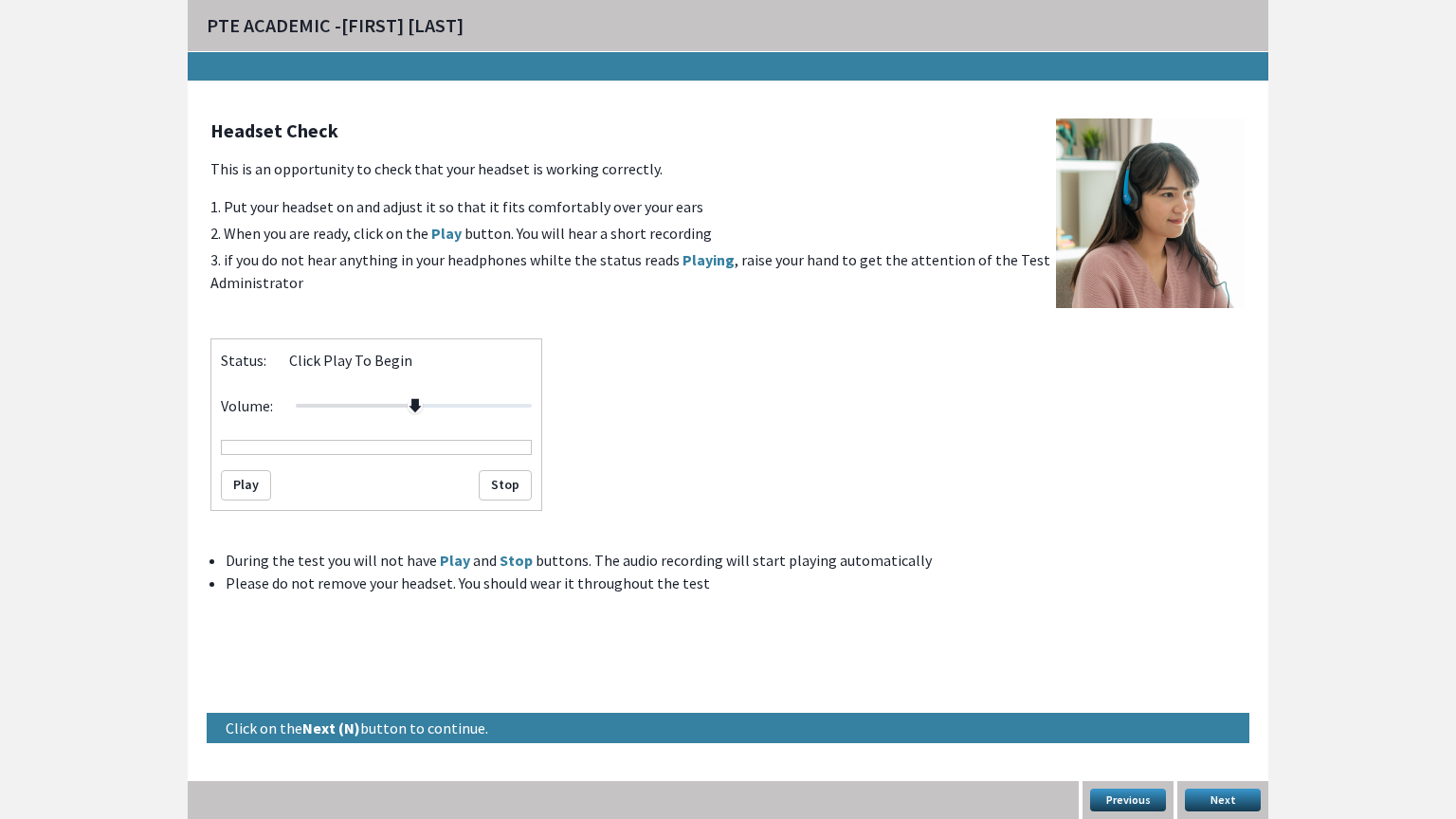 click on "Play Stop" at bounding box center [376, 485] 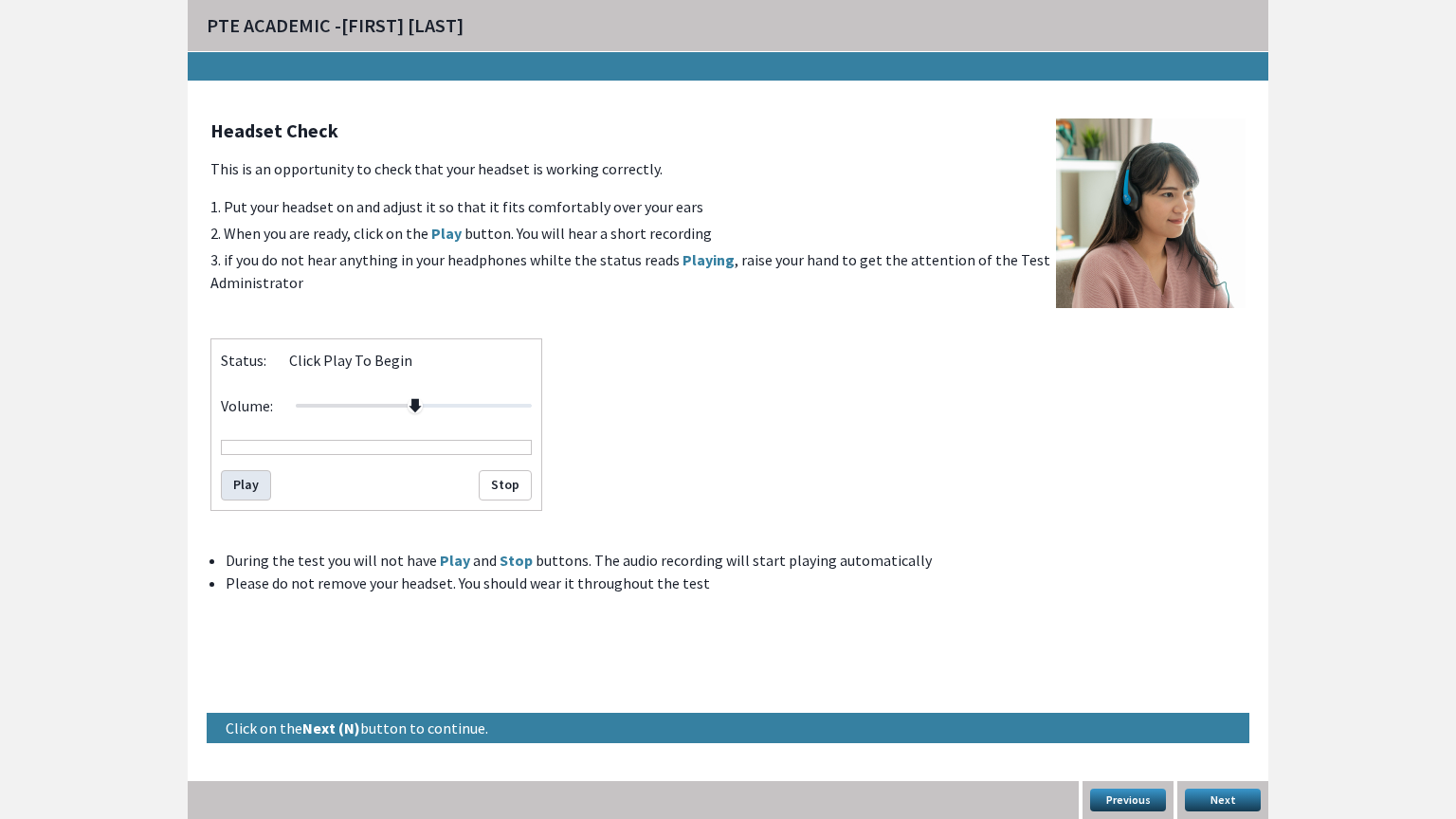 click on "Play" at bounding box center [246, 485] 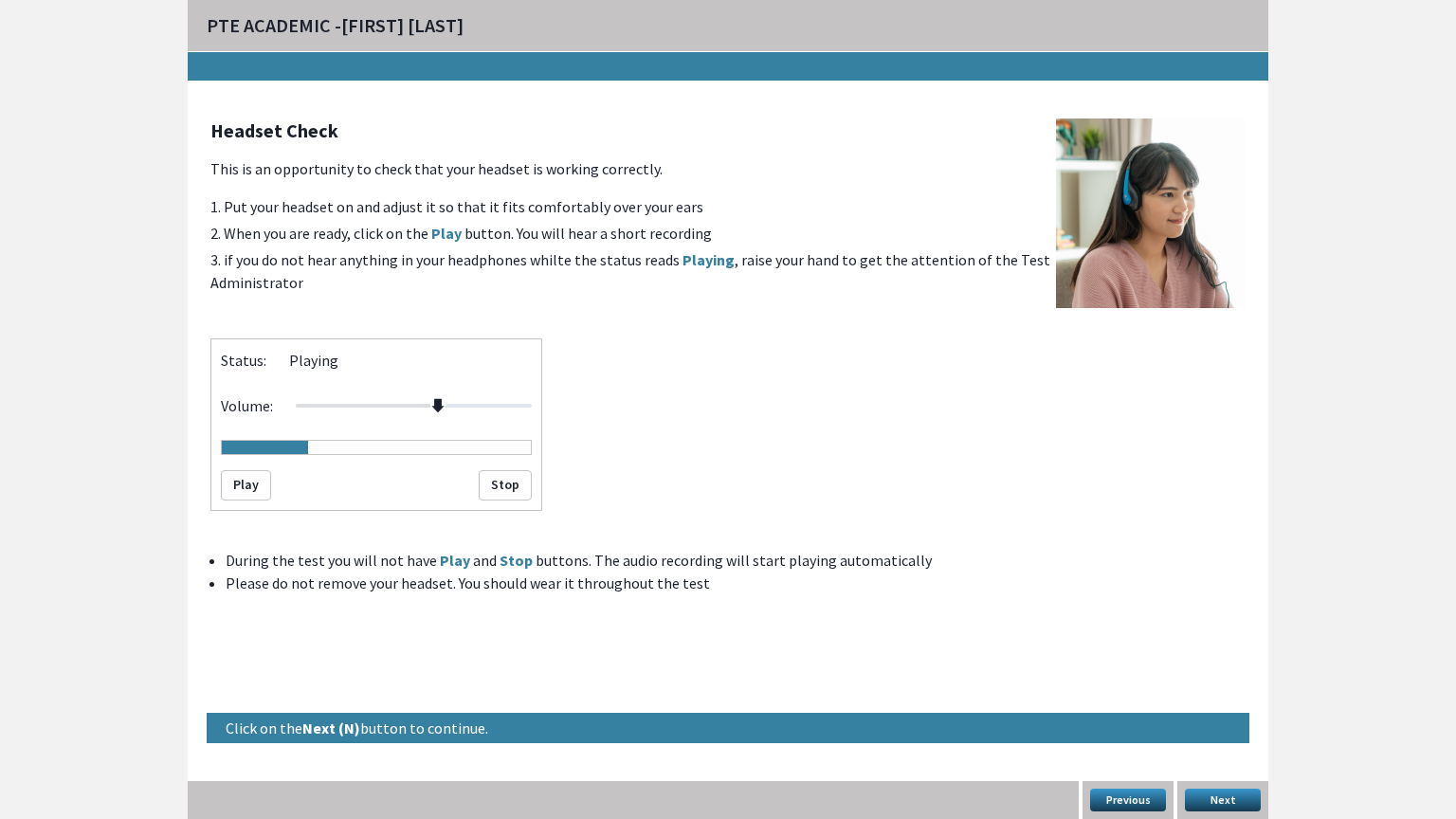 drag, startPoint x: 419, startPoint y: 399, endPoint x: 440, endPoint y: 399, distance: 21 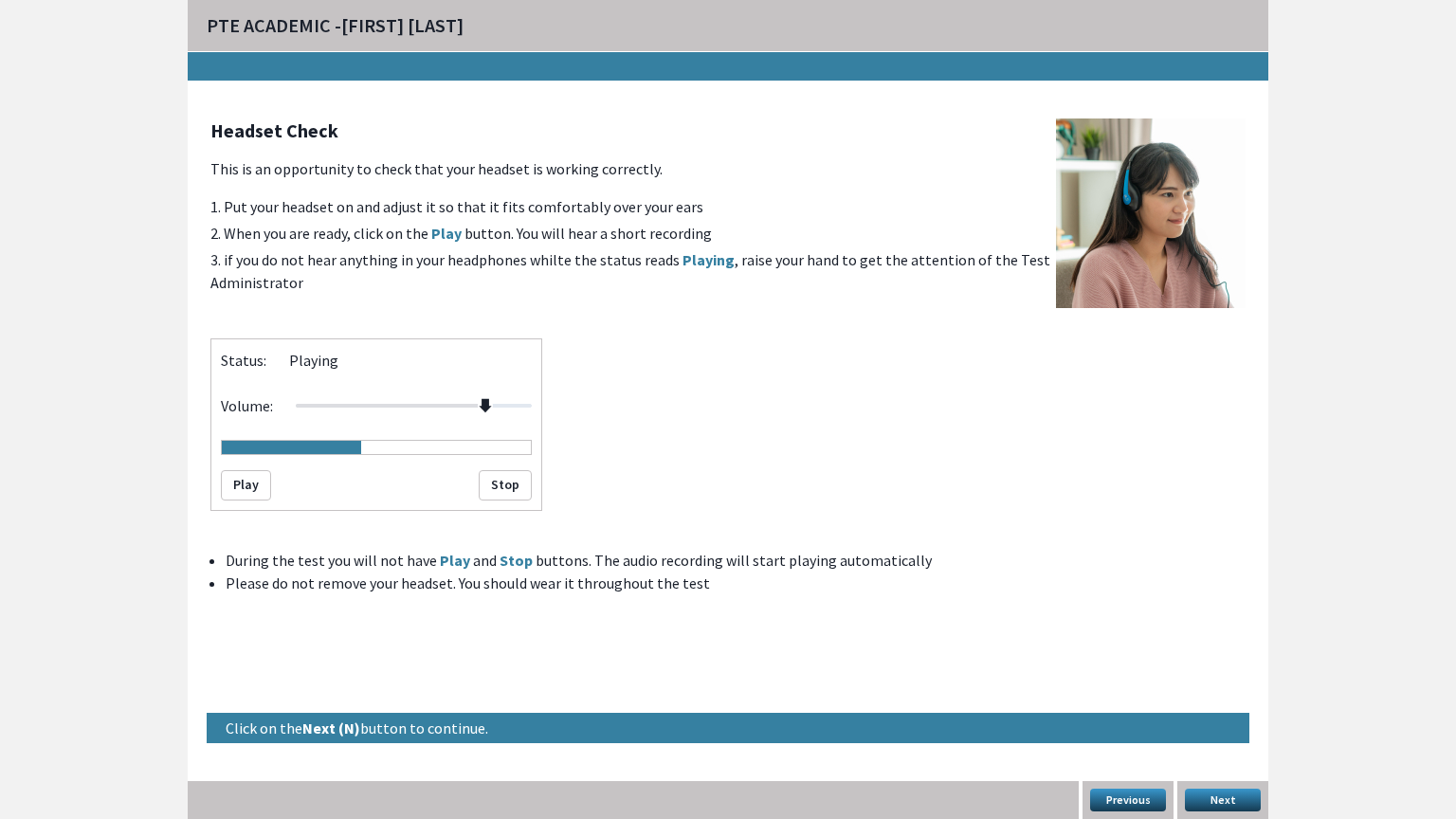 drag, startPoint x: 440, startPoint y: 399, endPoint x: 478, endPoint y: 405, distance: 38.4708 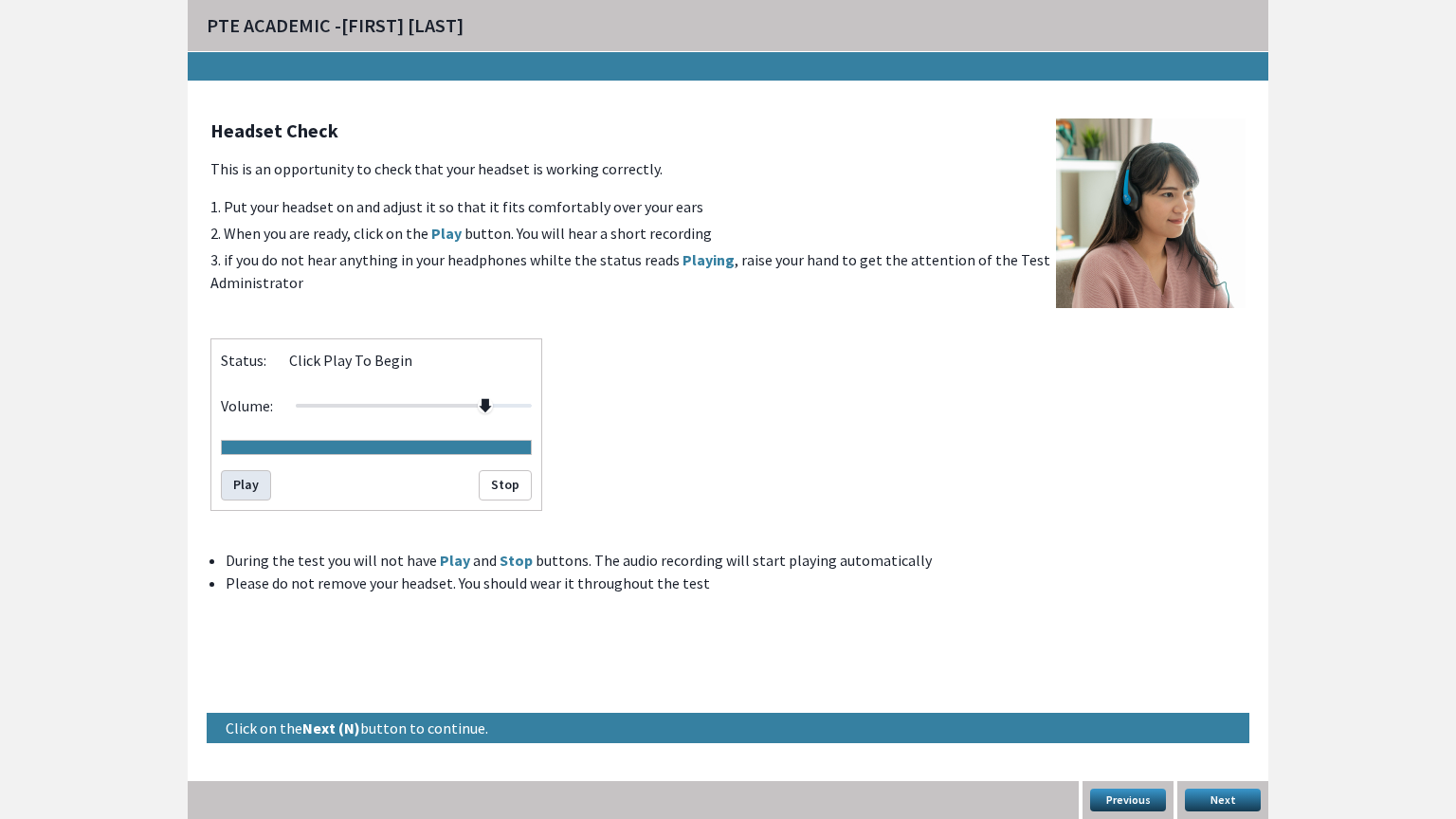 click on "Play" at bounding box center (246, 485) 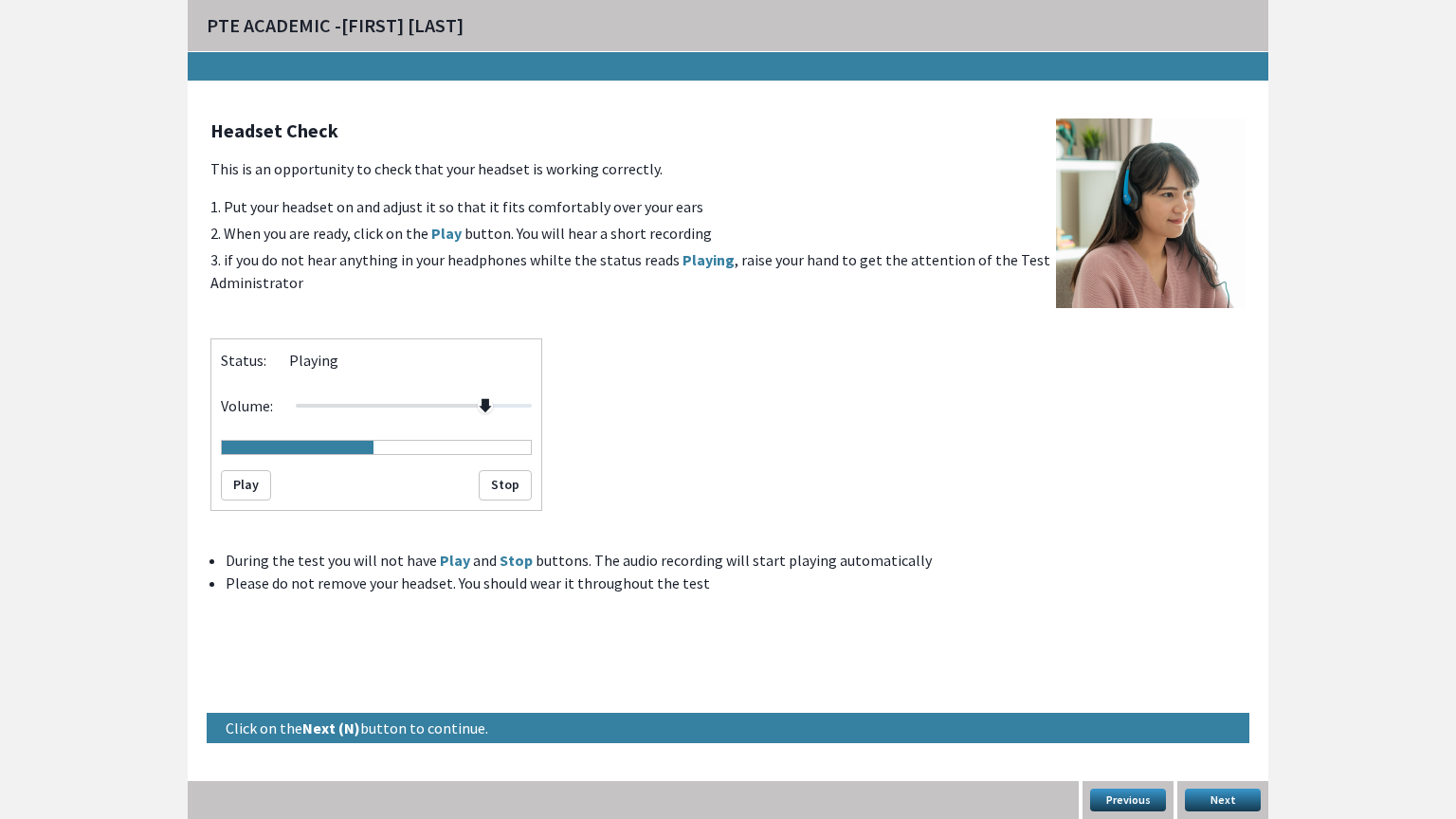 click on "Next" at bounding box center [1223, 800] 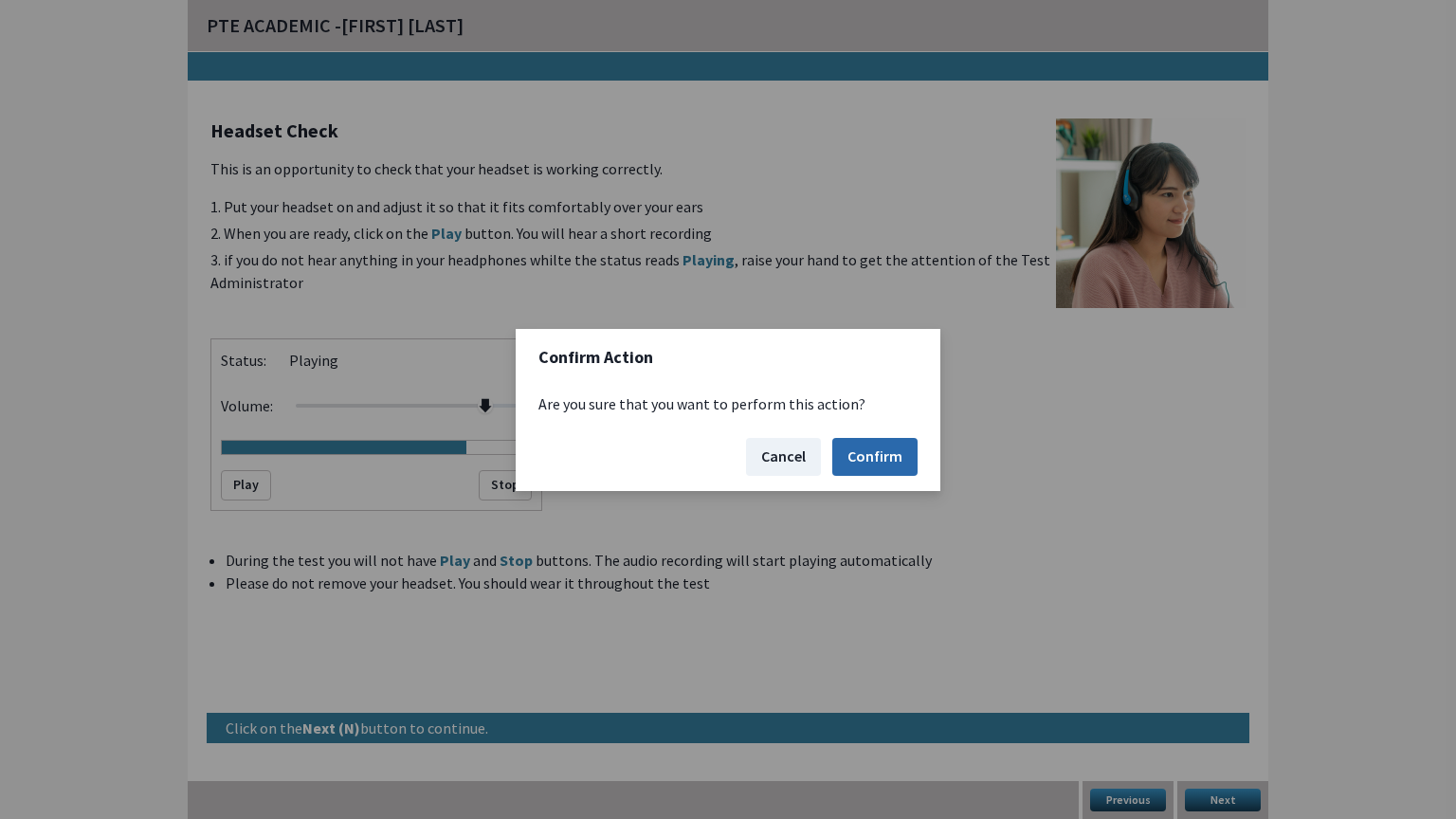 click on "Confirm" at bounding box center [875, 457] 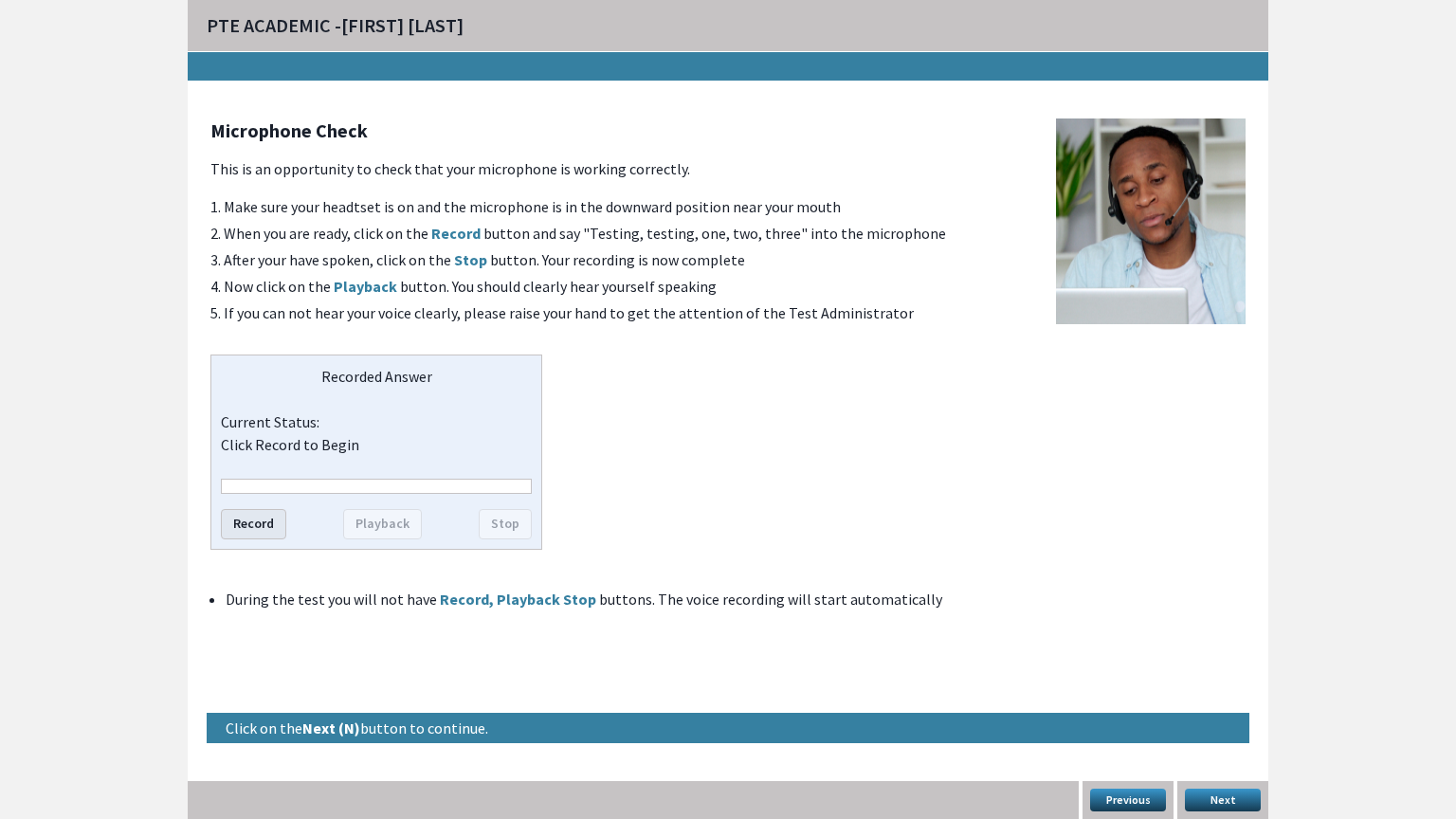 click on "Record" at bounding box center (253, 524) 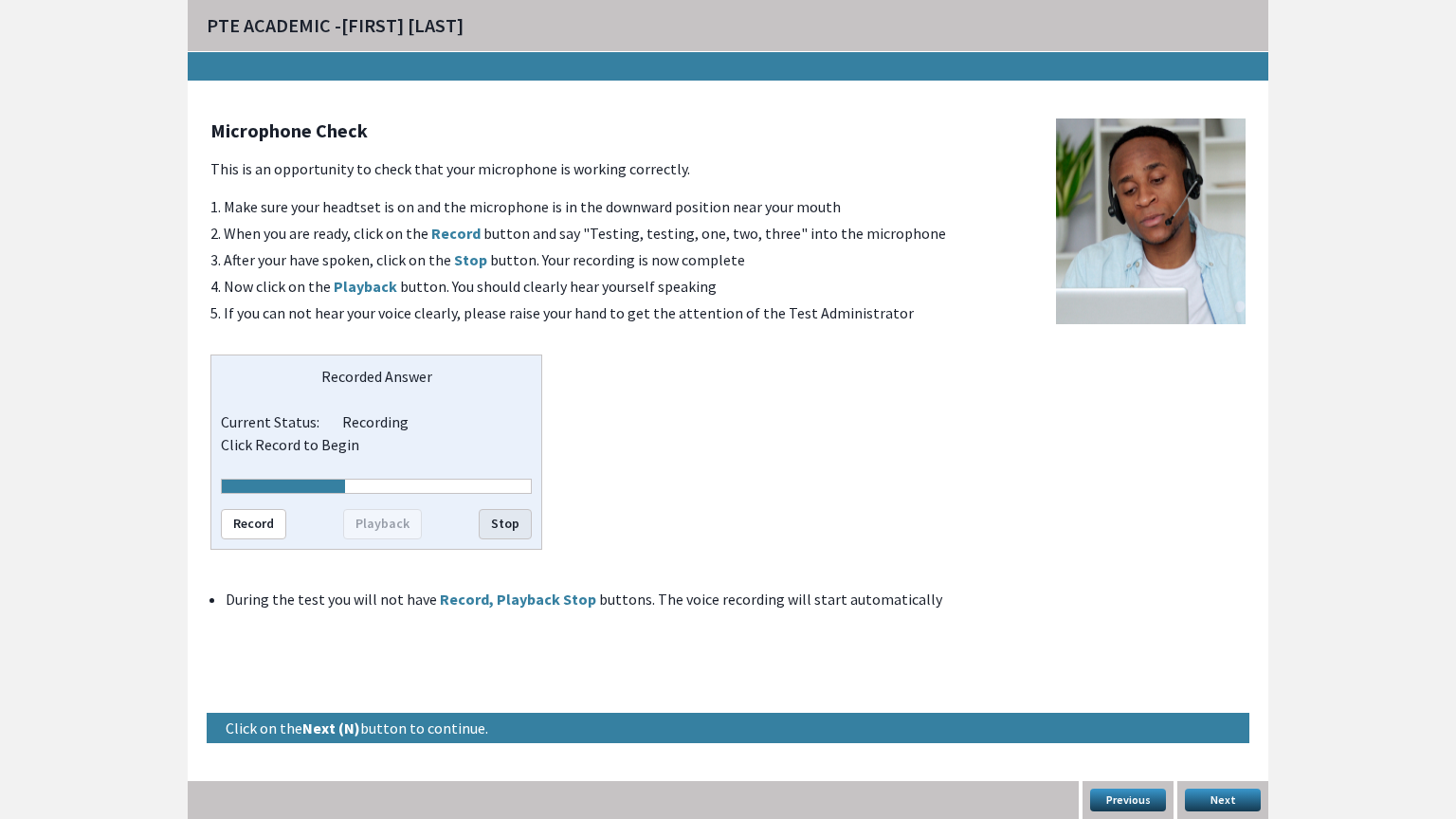 click on "Stop" at bounding box center [505, 524] 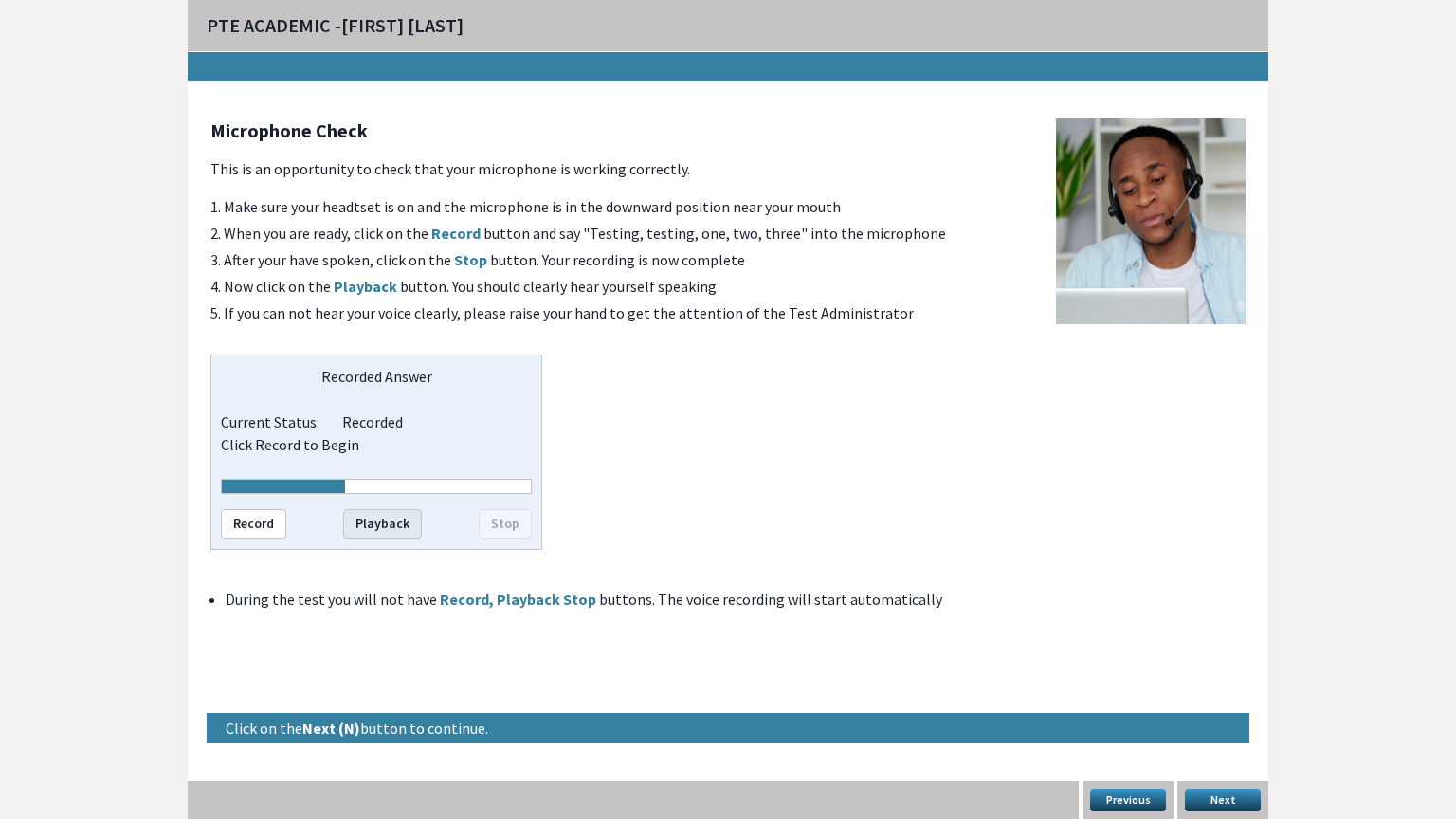 click on "Playback" at bounding box center [382, 524] 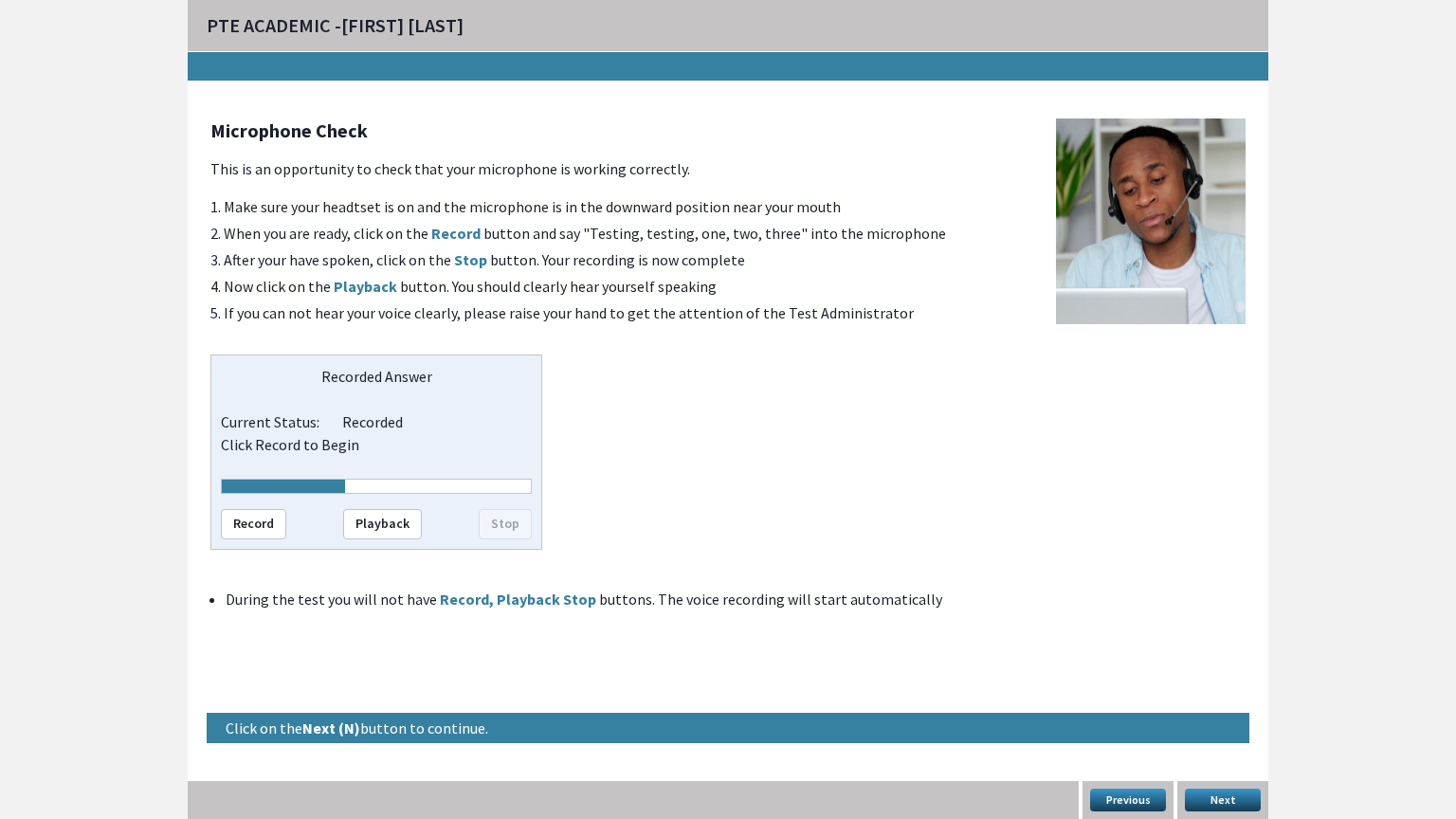 click on "Next" at bounding box center (1223, 800) 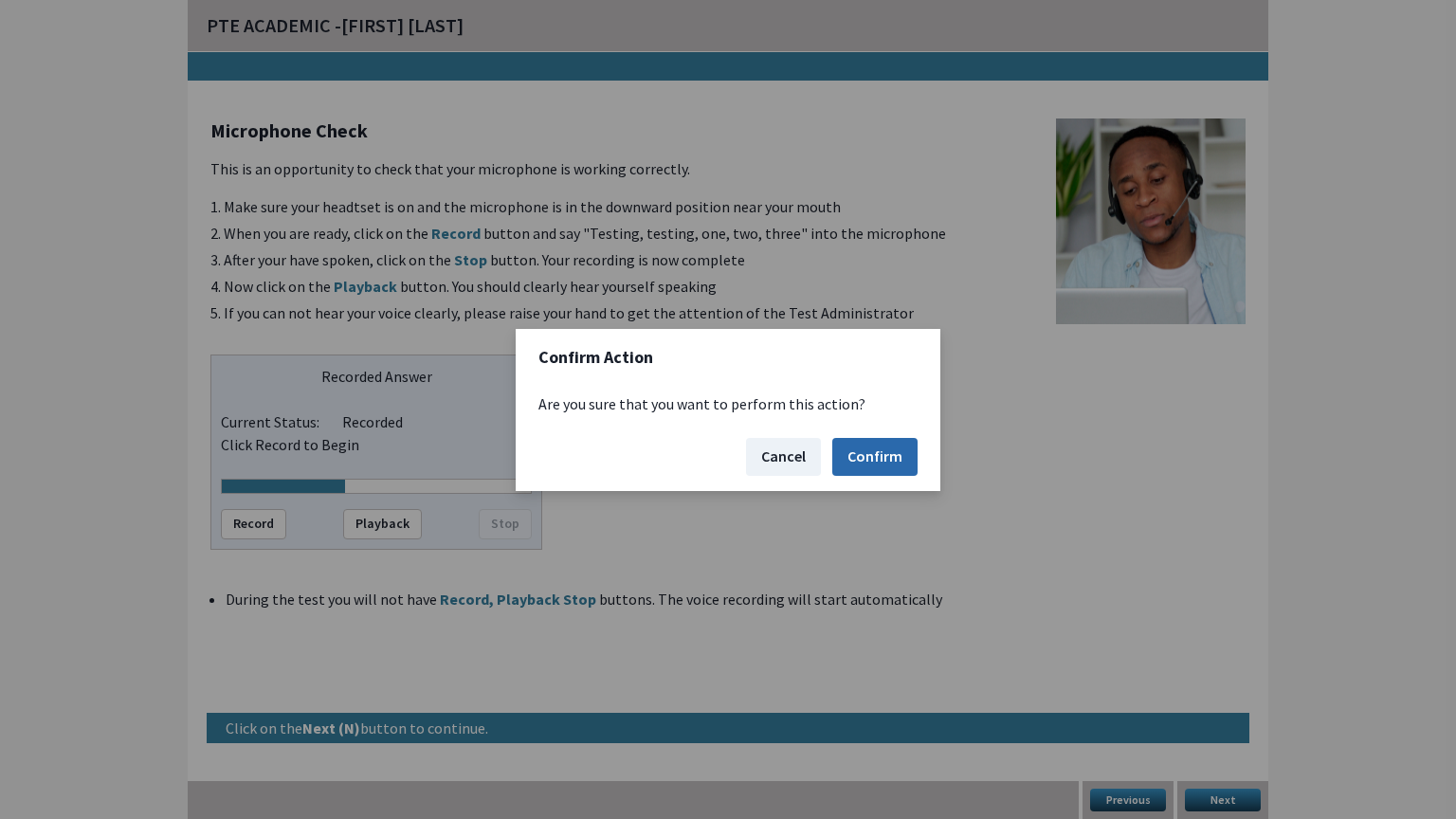 click on "Confirm" at bounding box center [875, 457] 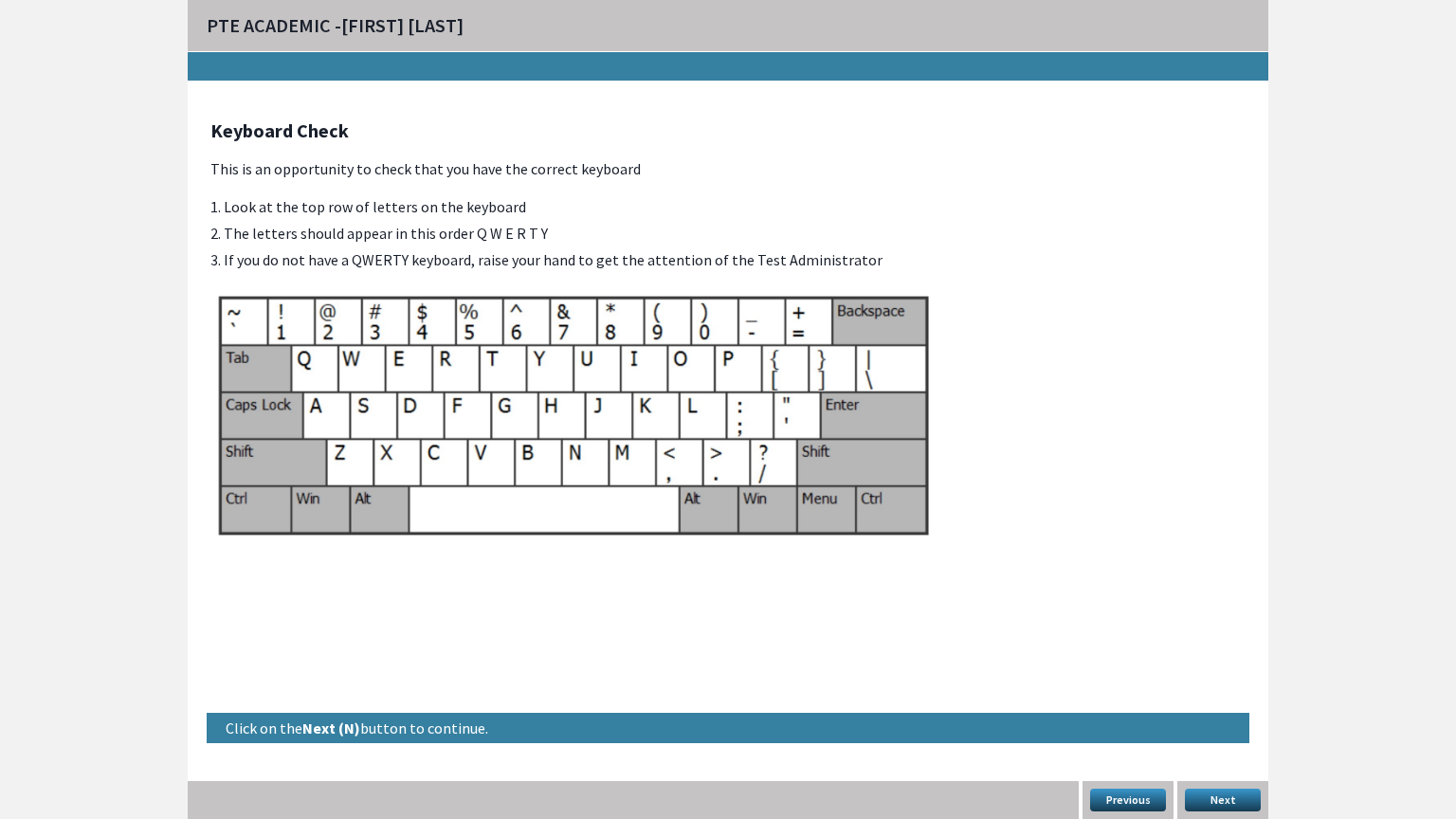 click on "Next" at bounding box center [1223, 800] 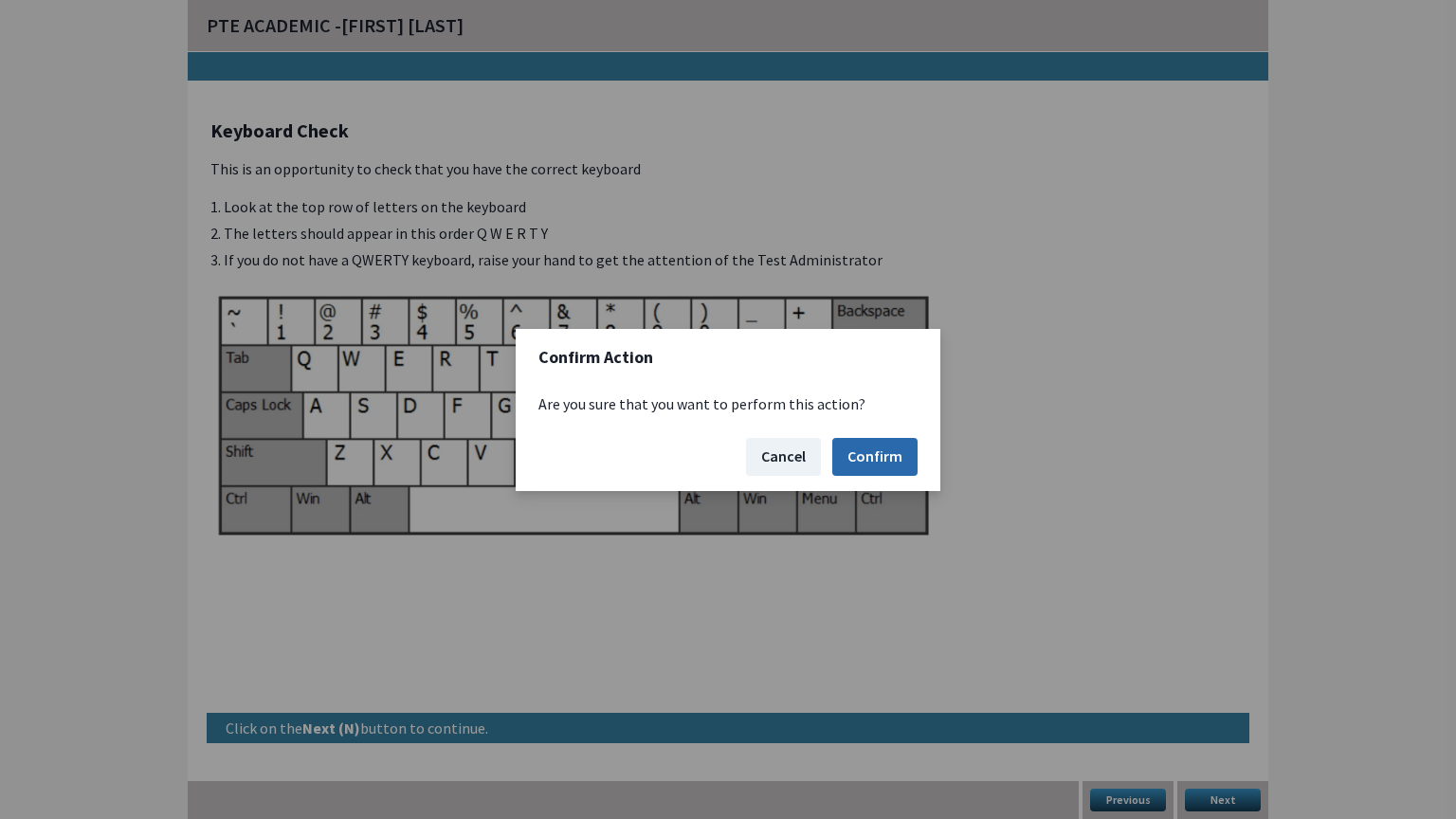 click on "Confirm" at bounding box center (875, 457) 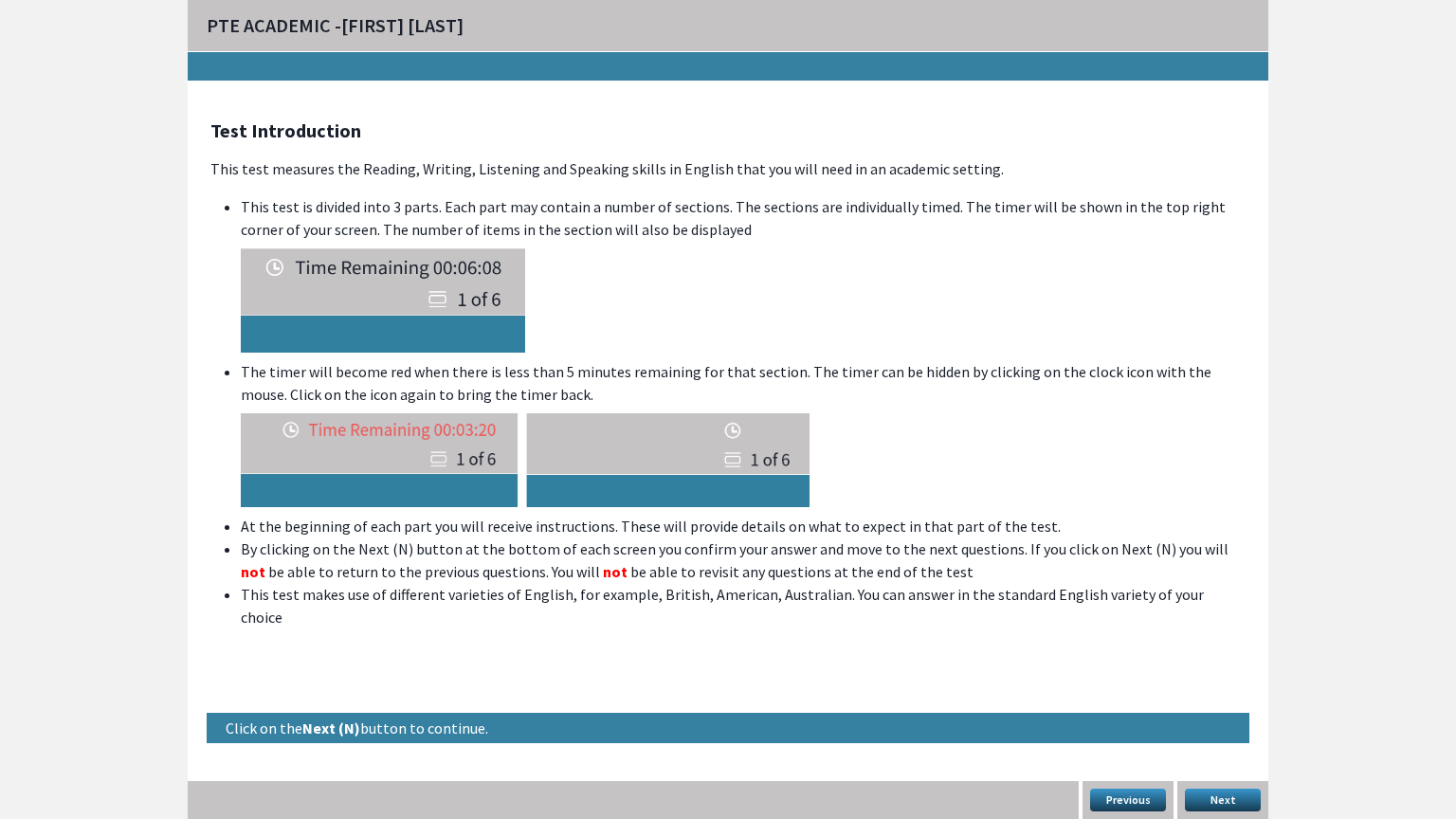click on "Next" at bounding box center [1223, 800] 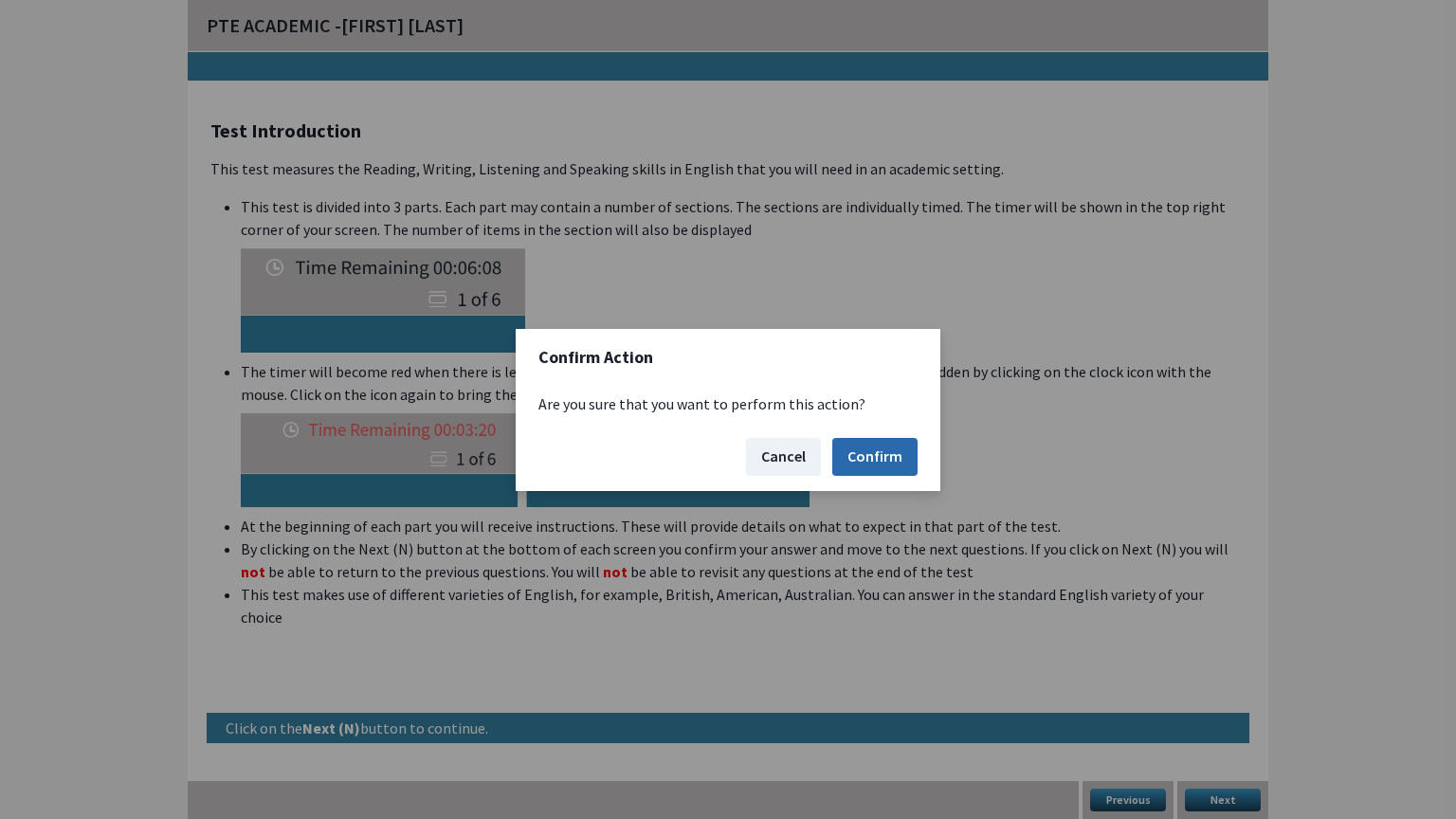 click on "Confirm" at bounding box center (875, 457) 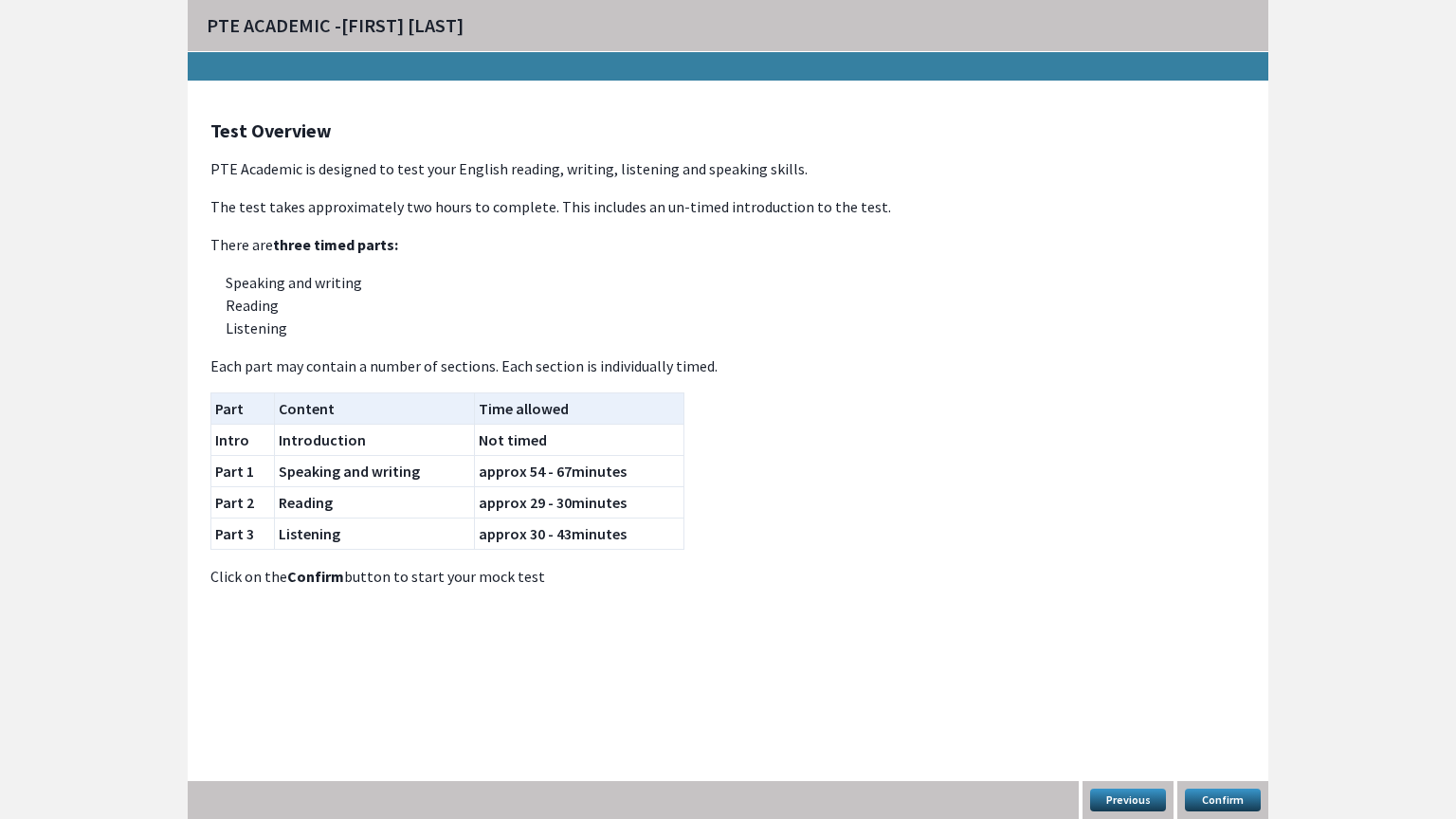 click on "Confirm" at bounding box center [1223, 800] 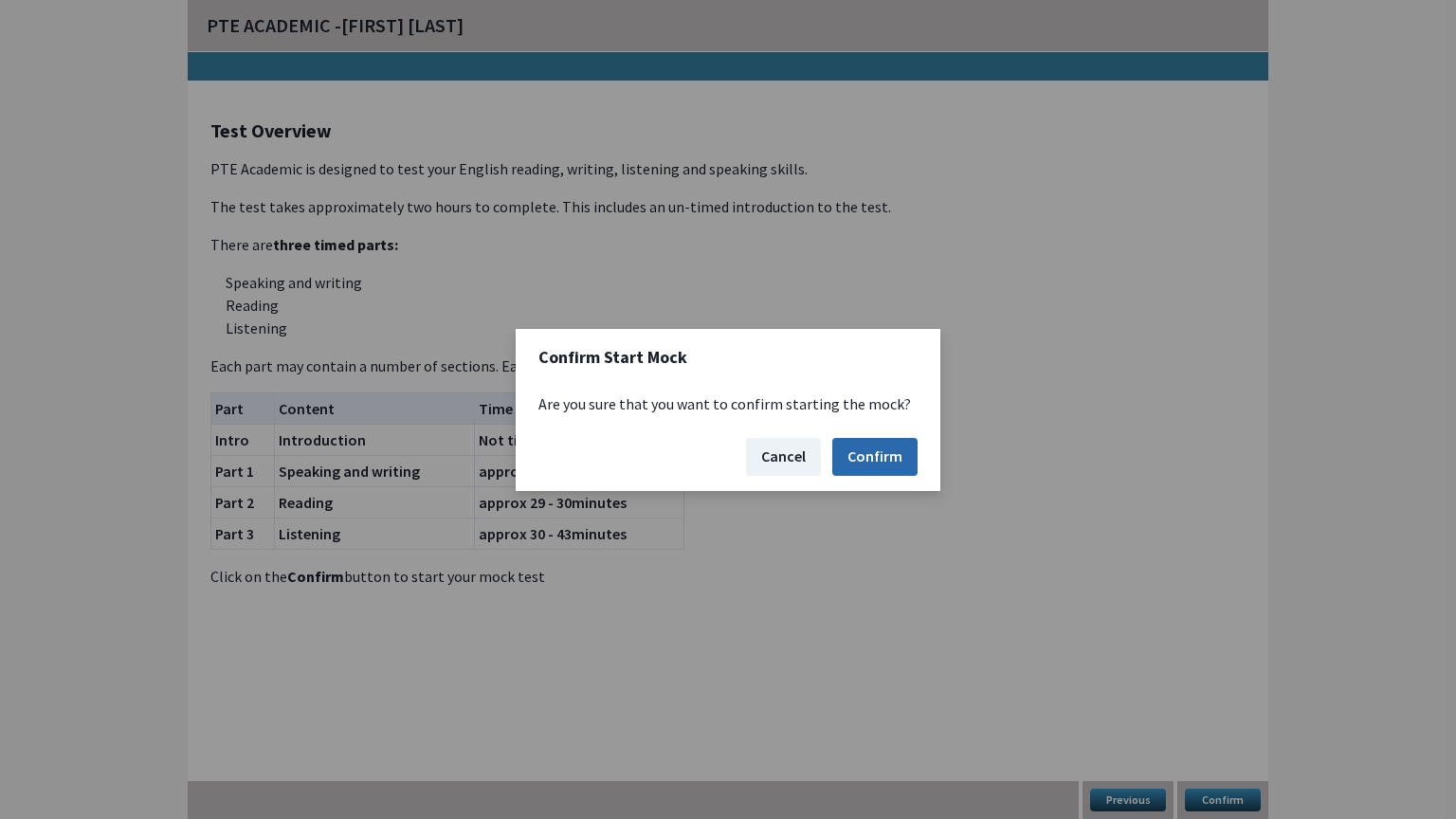 click on "Confirm" at bounding box center [875, 457] 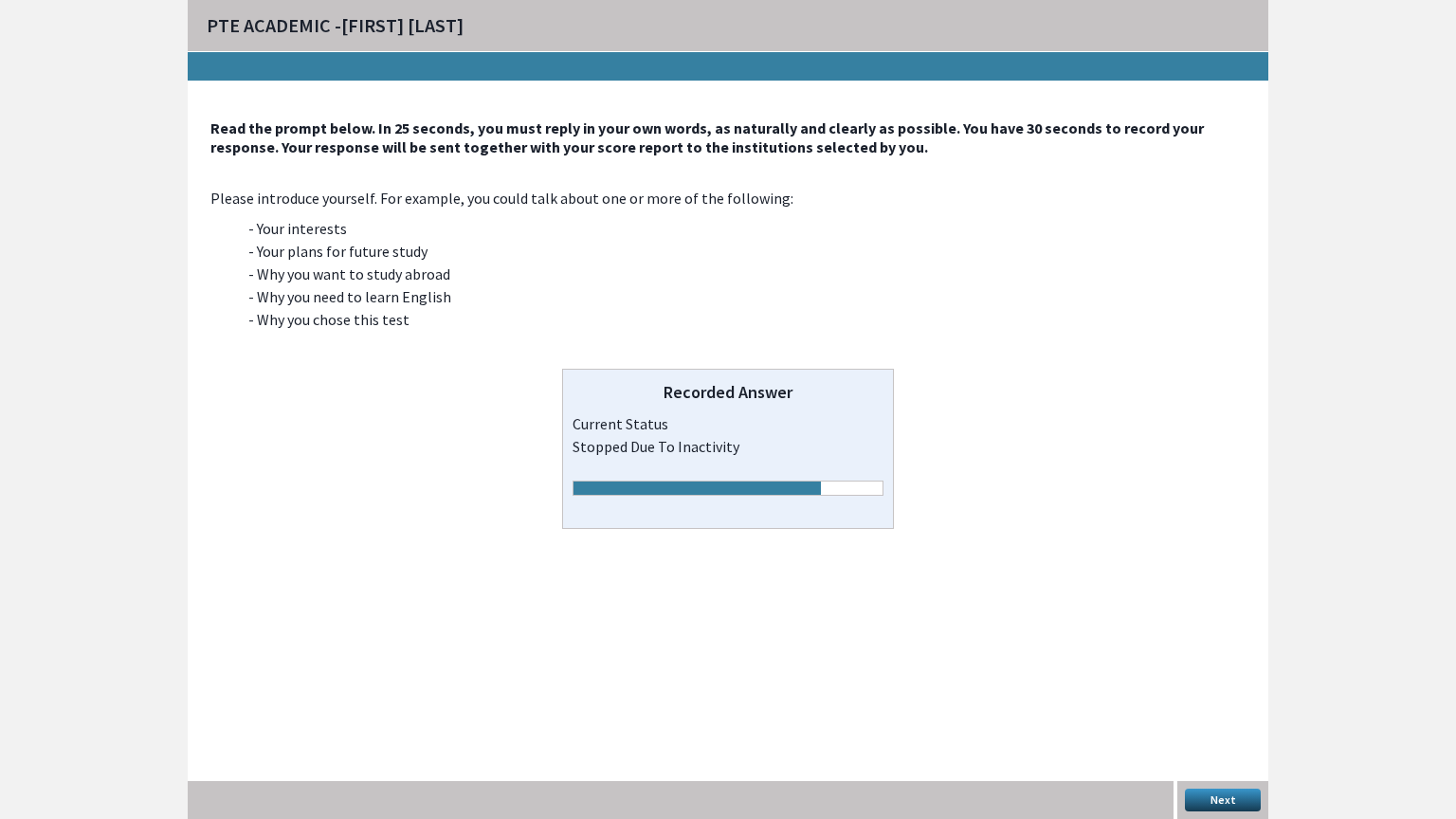 click on "Next" at bounding box center [1223, 800] 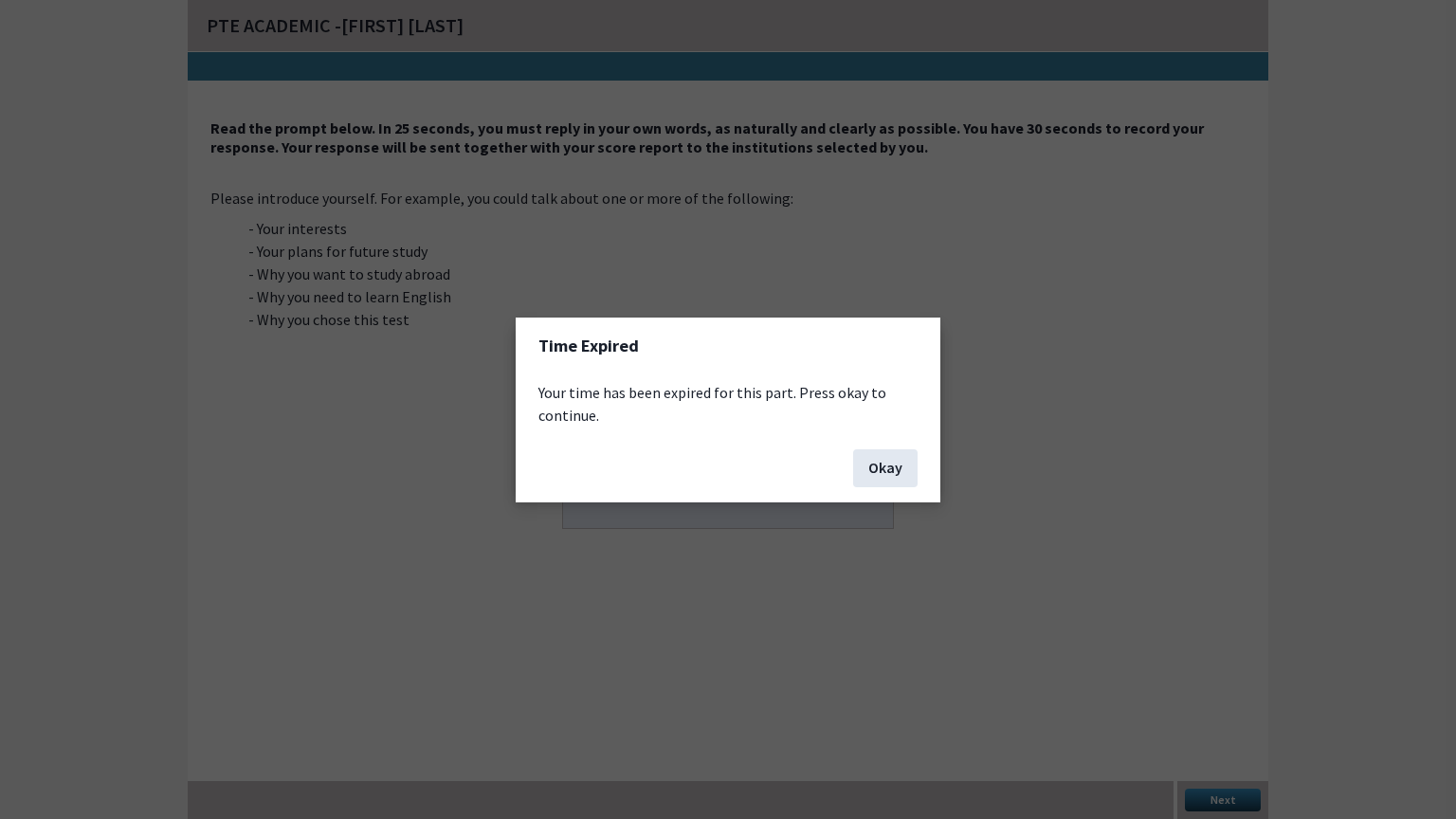click on "Okay" at bounding box center [885, 468] 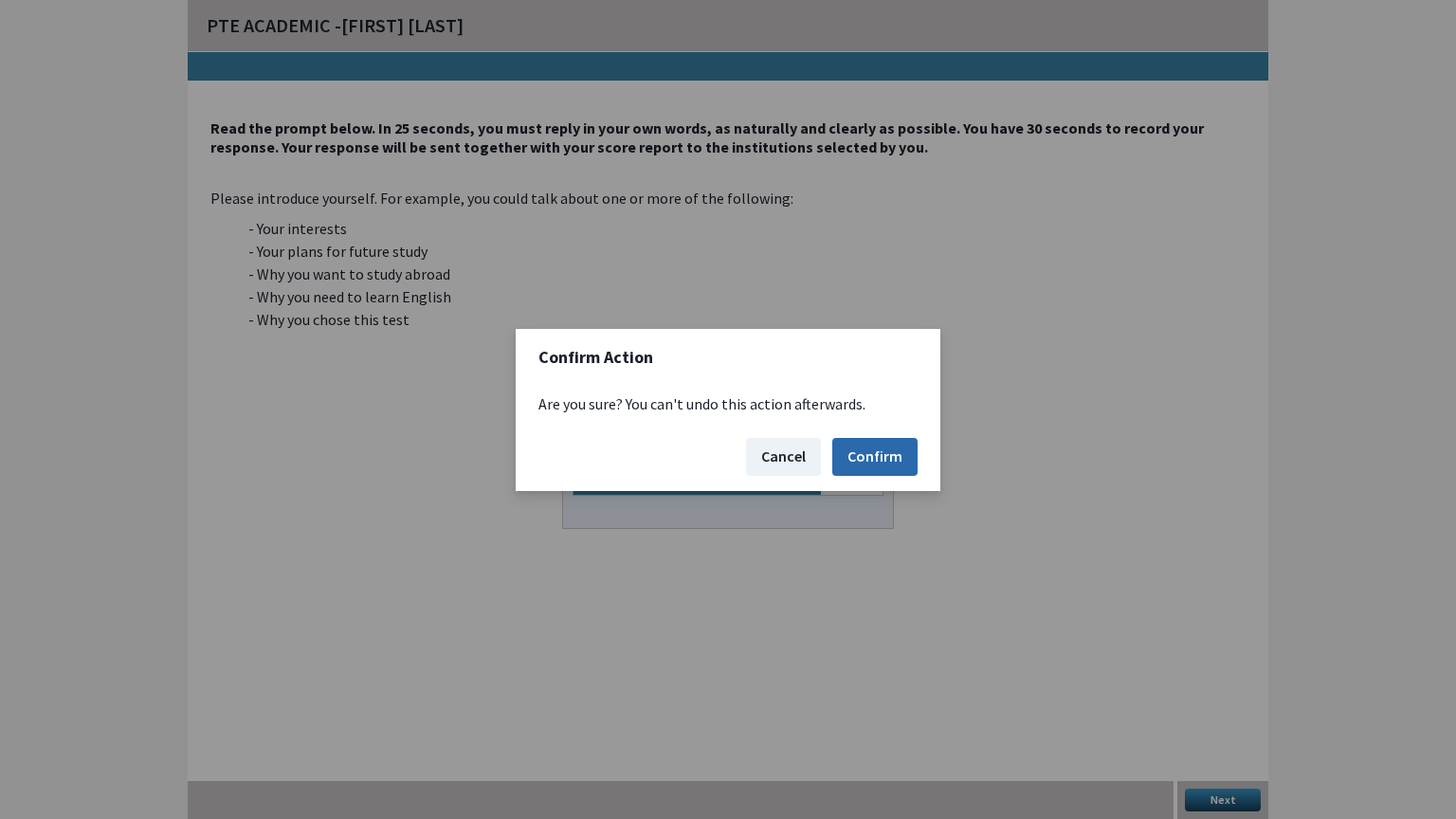 click on "Confirm" at bounding box center (875, 457) 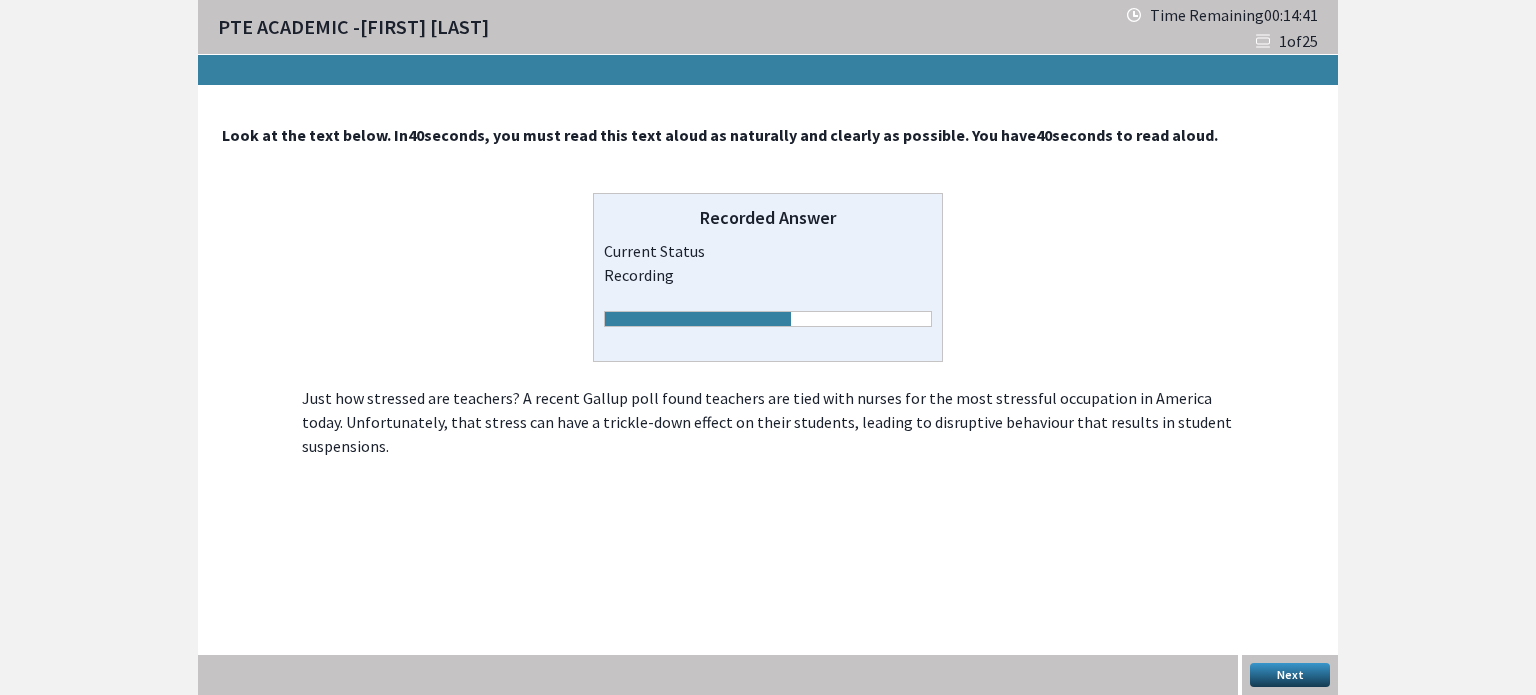 click on "Next" at bounding box center [1290, 675] 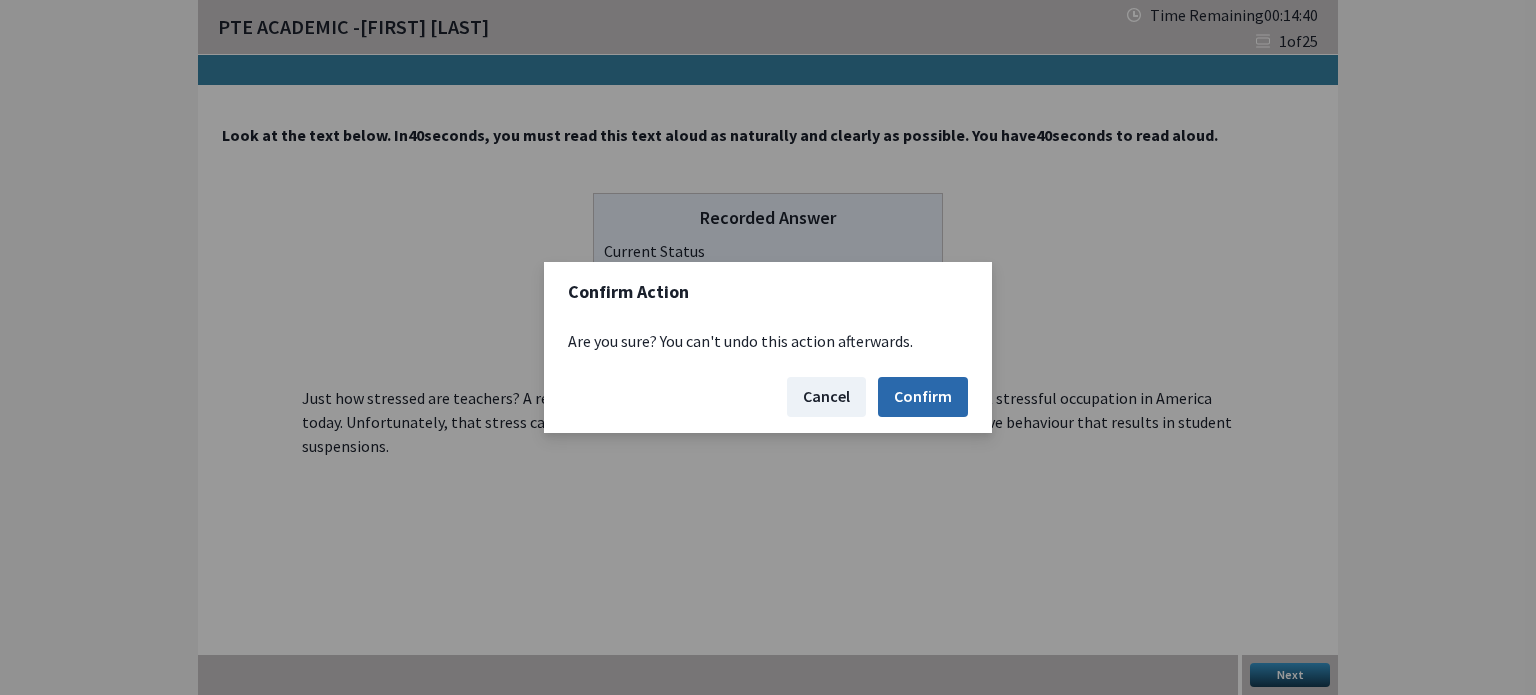 click on "Confirm" at bounding box center (923, 397) 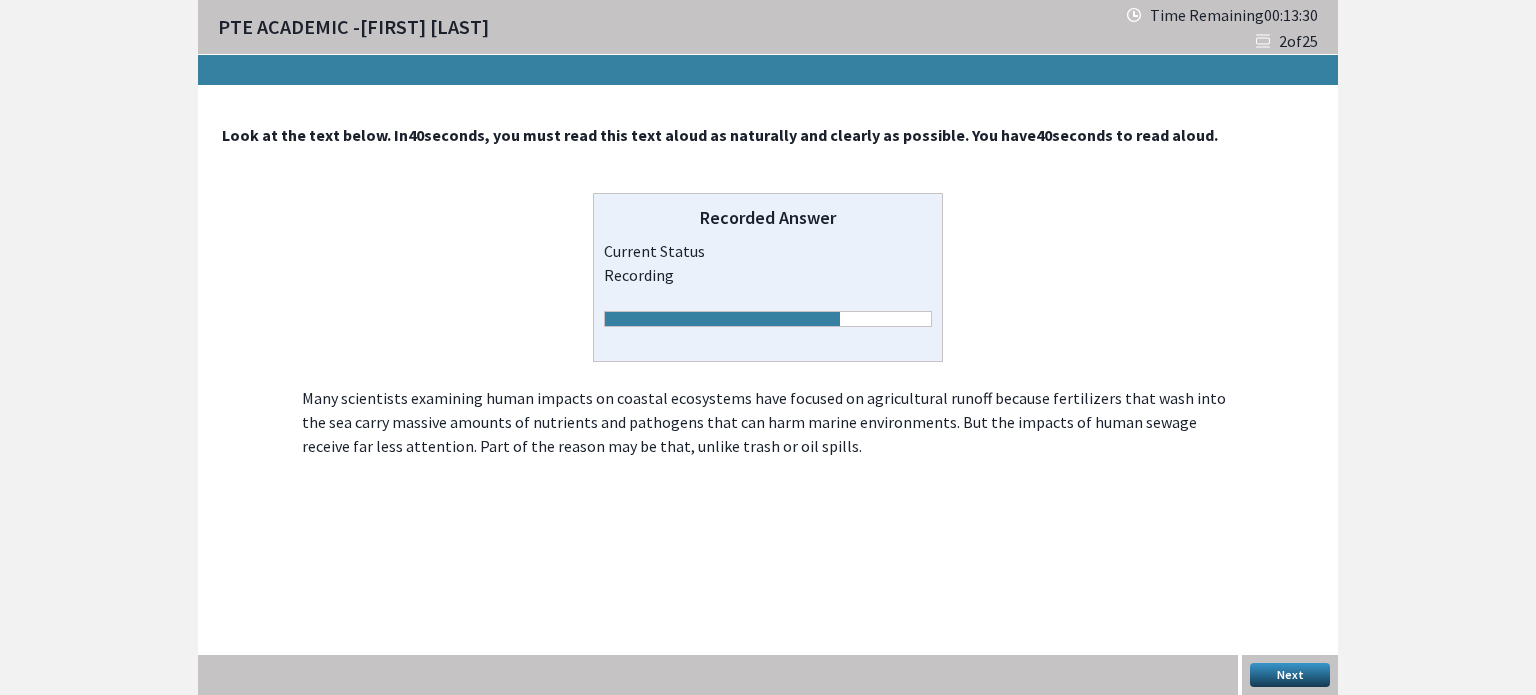 click on "Next" at bounding box center (1290, 675) 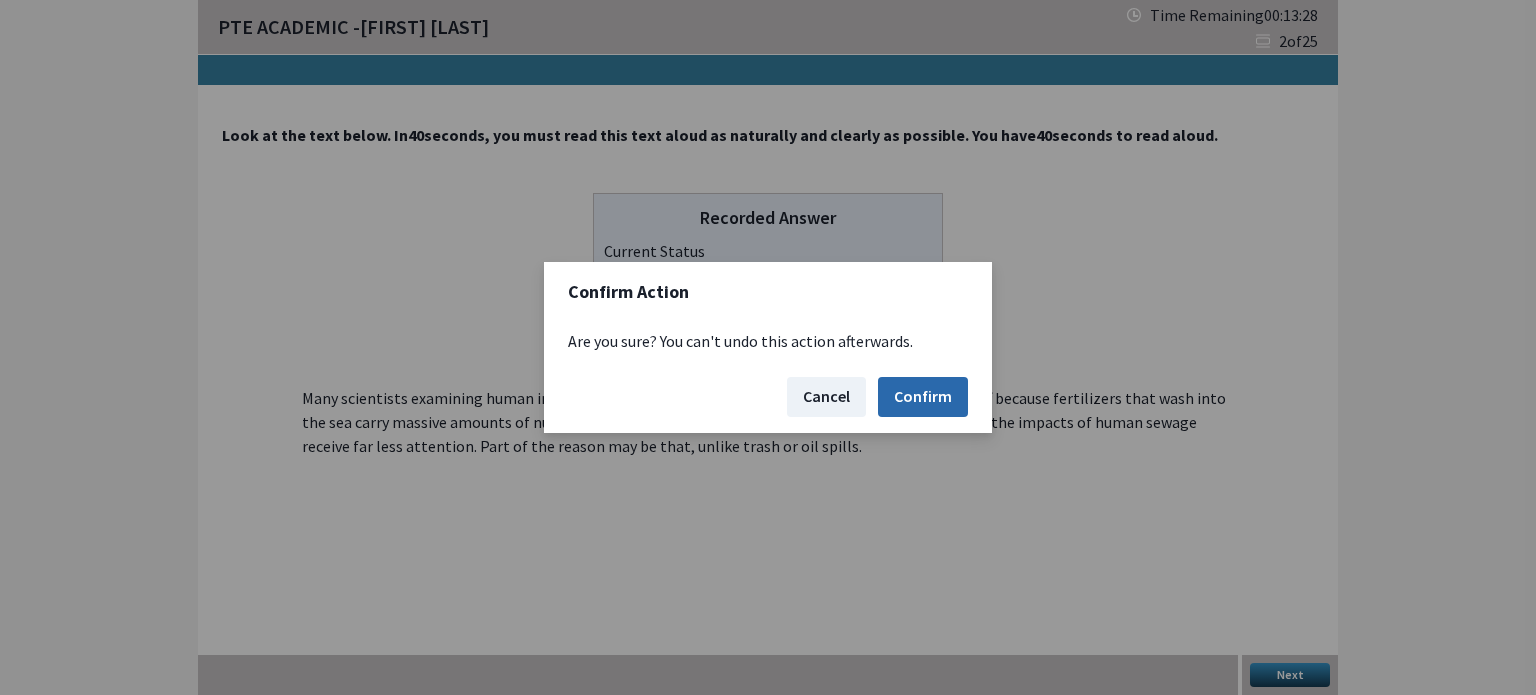 click on "Confirm" at bounding box center [923, 397] 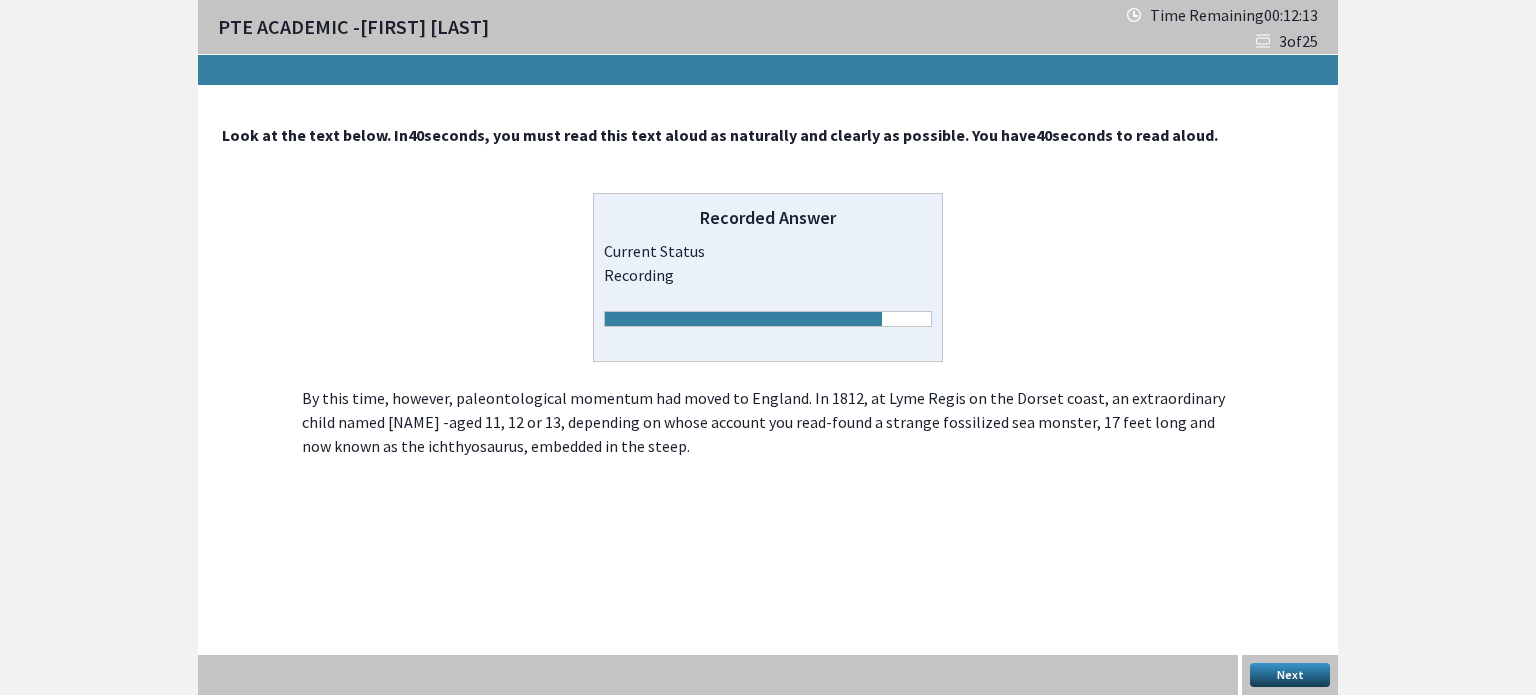 click on "Next" at bounding box center (1290, 675) 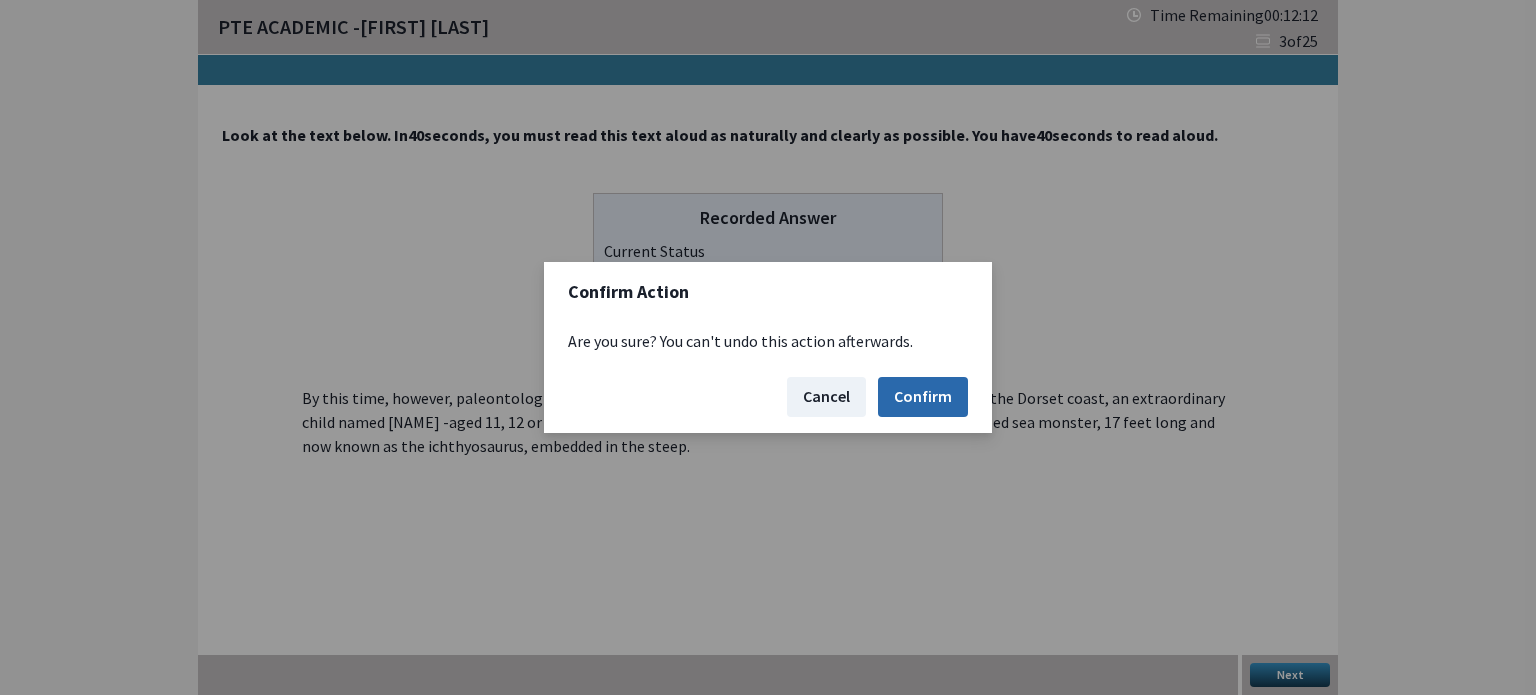 click on "Confirm" at bounding box center [923, 397] 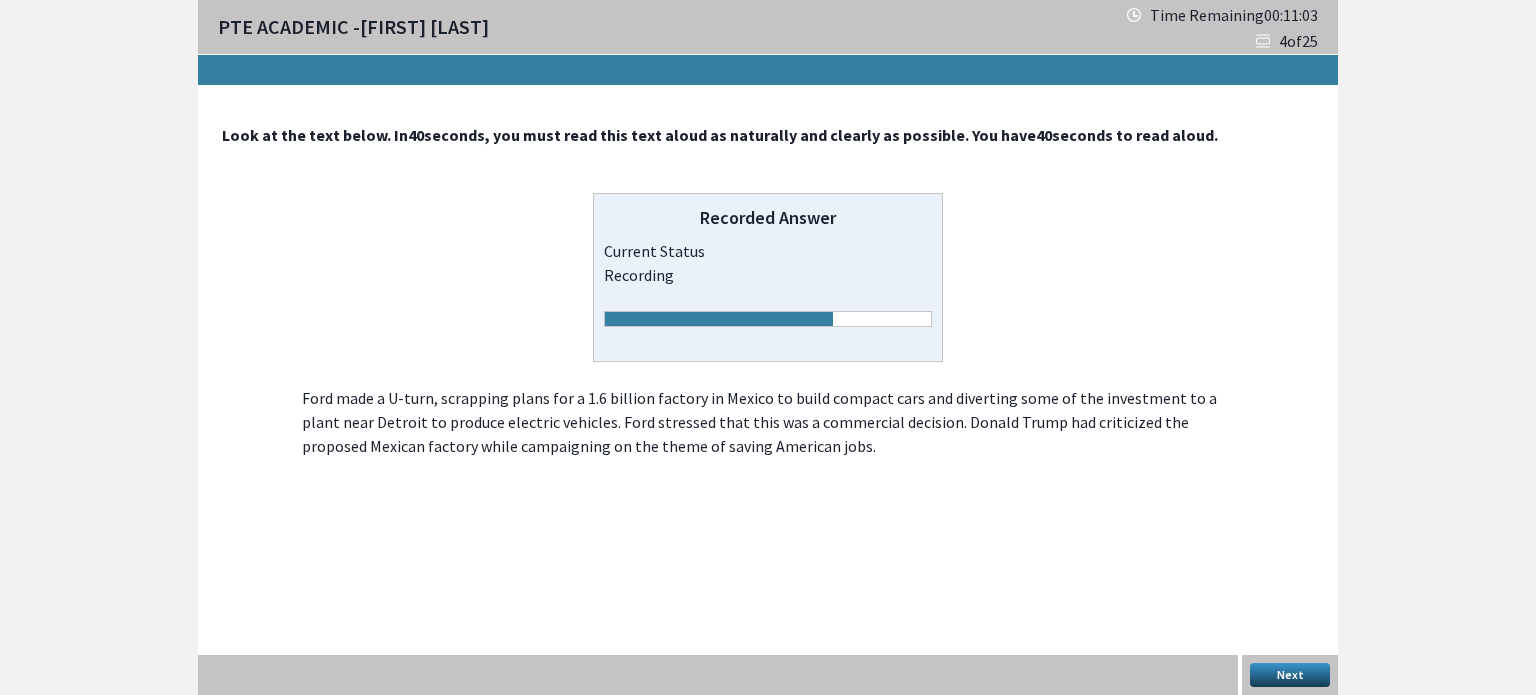 click on "Next" at bounding box center [1290, 675] 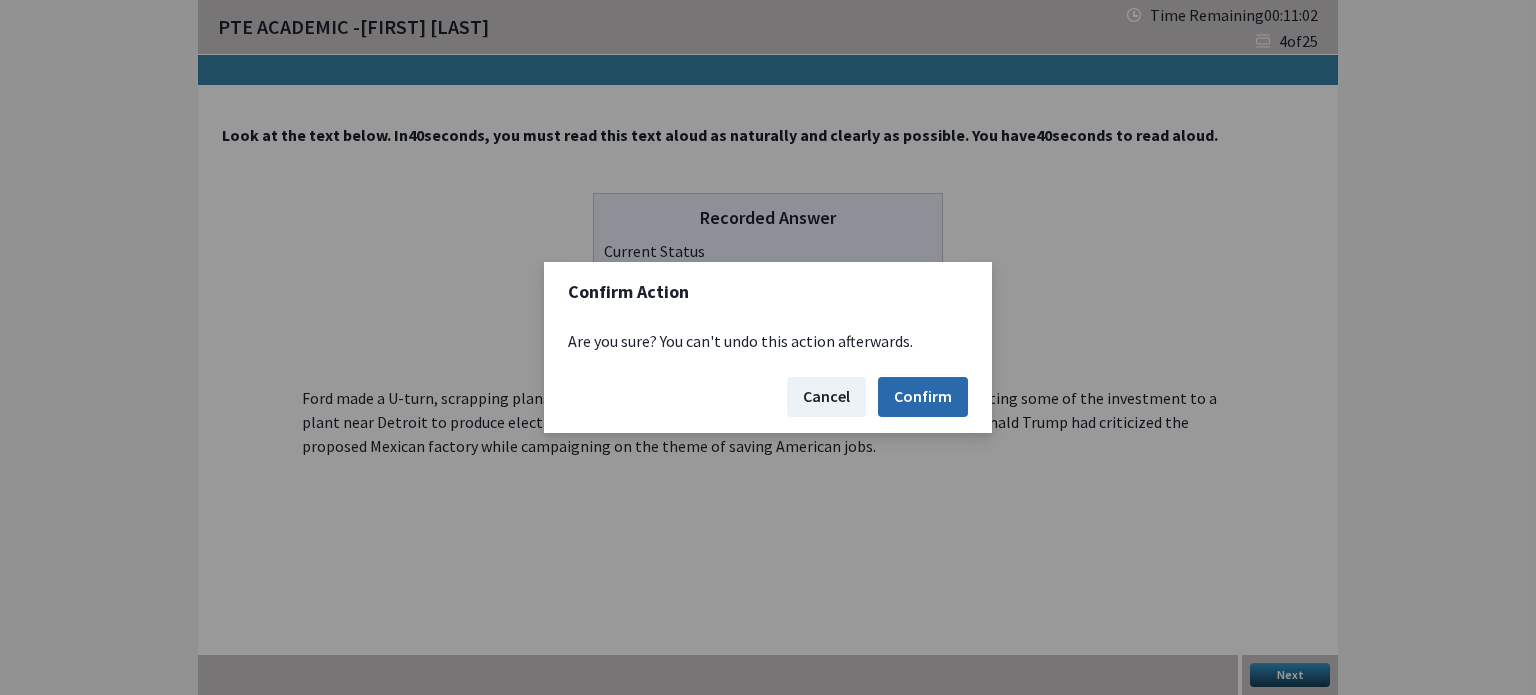 click on "Confirm" at bounding box center [923, 397] 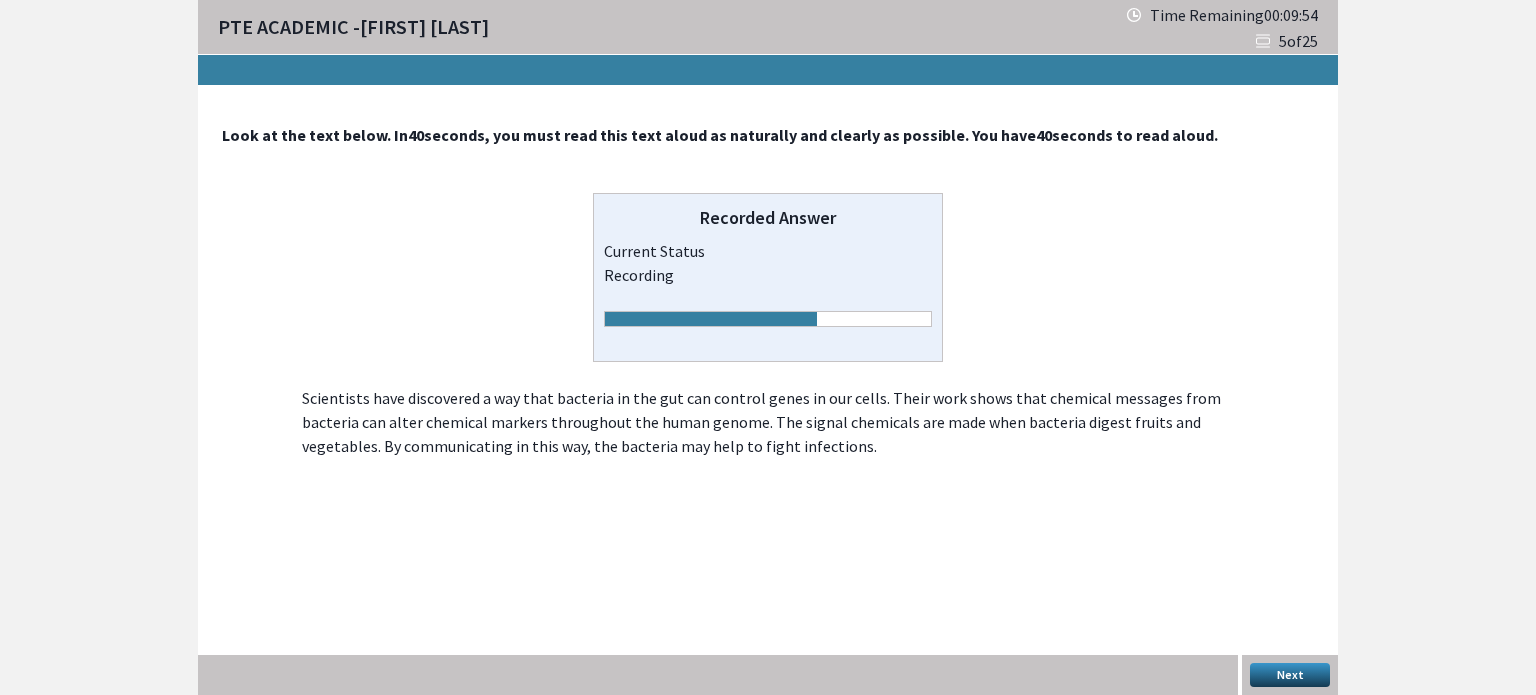 click on "Next" at bounding box center [1290, 675] 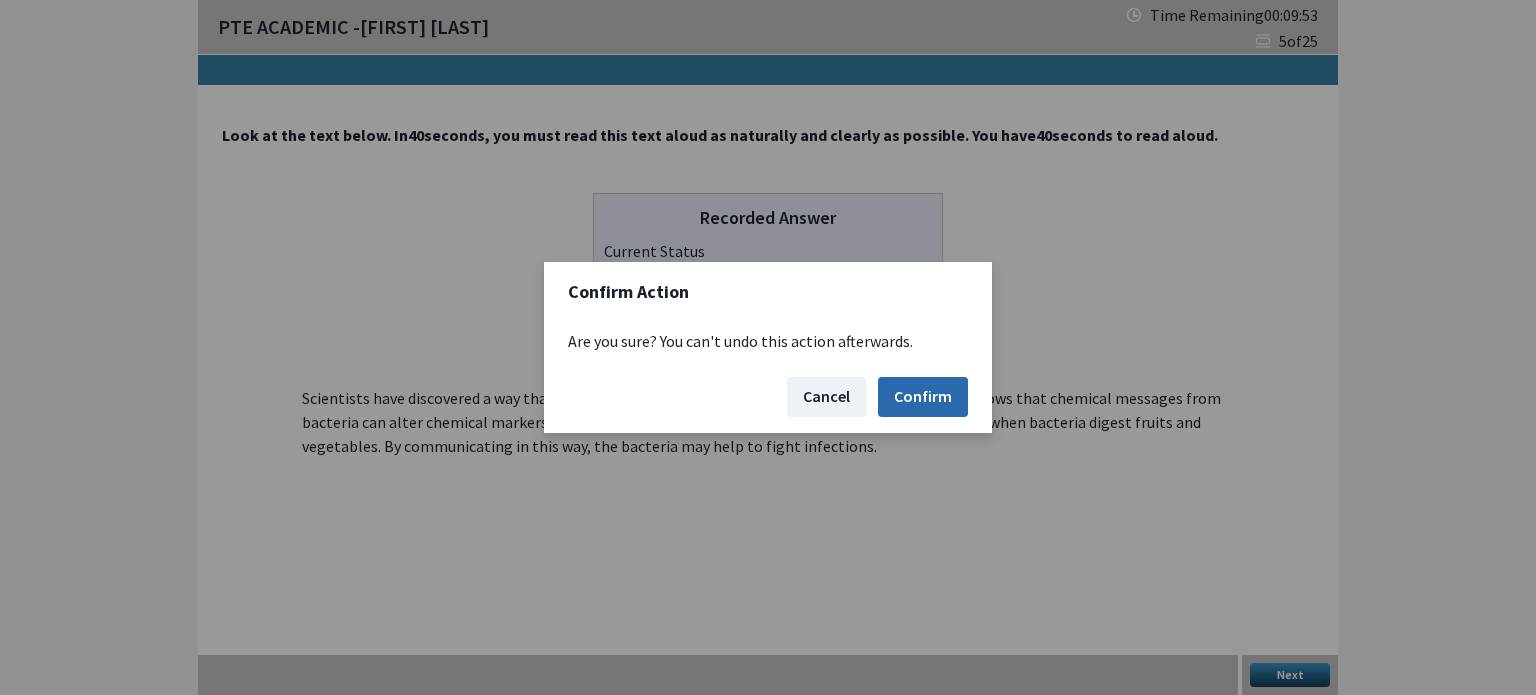 click on "Confirm" at bounding box center (923, 397) 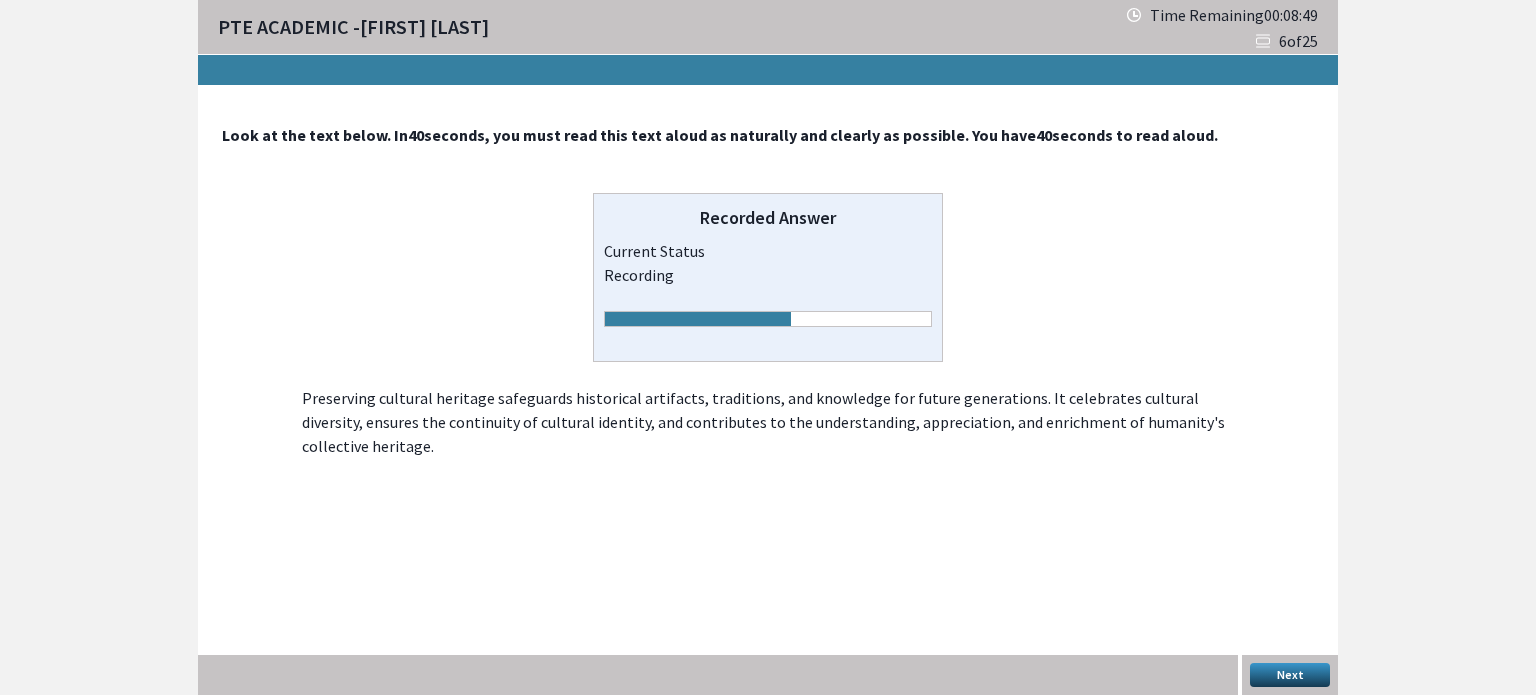 click on "Next" at bounding box center (1290, 675) 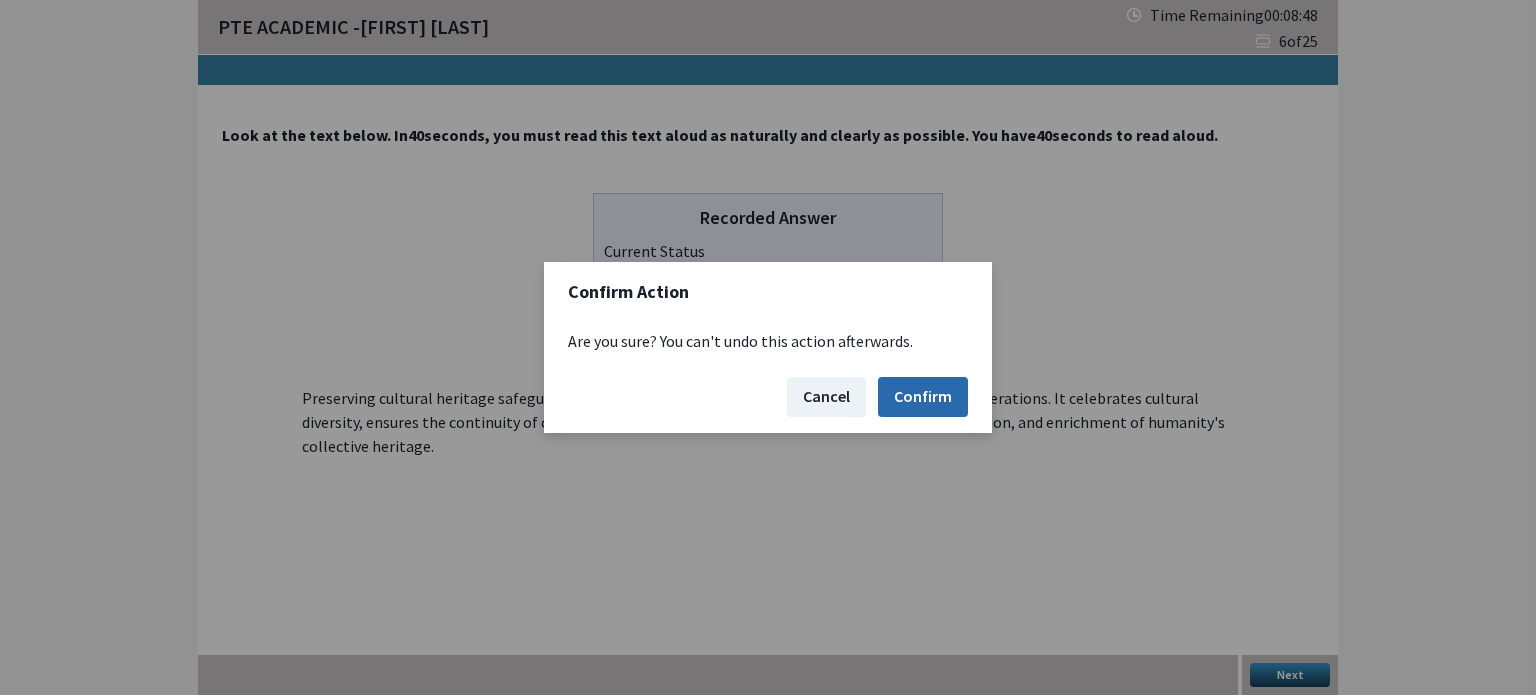 click on "Confirm" at bounding box center (923, 397) 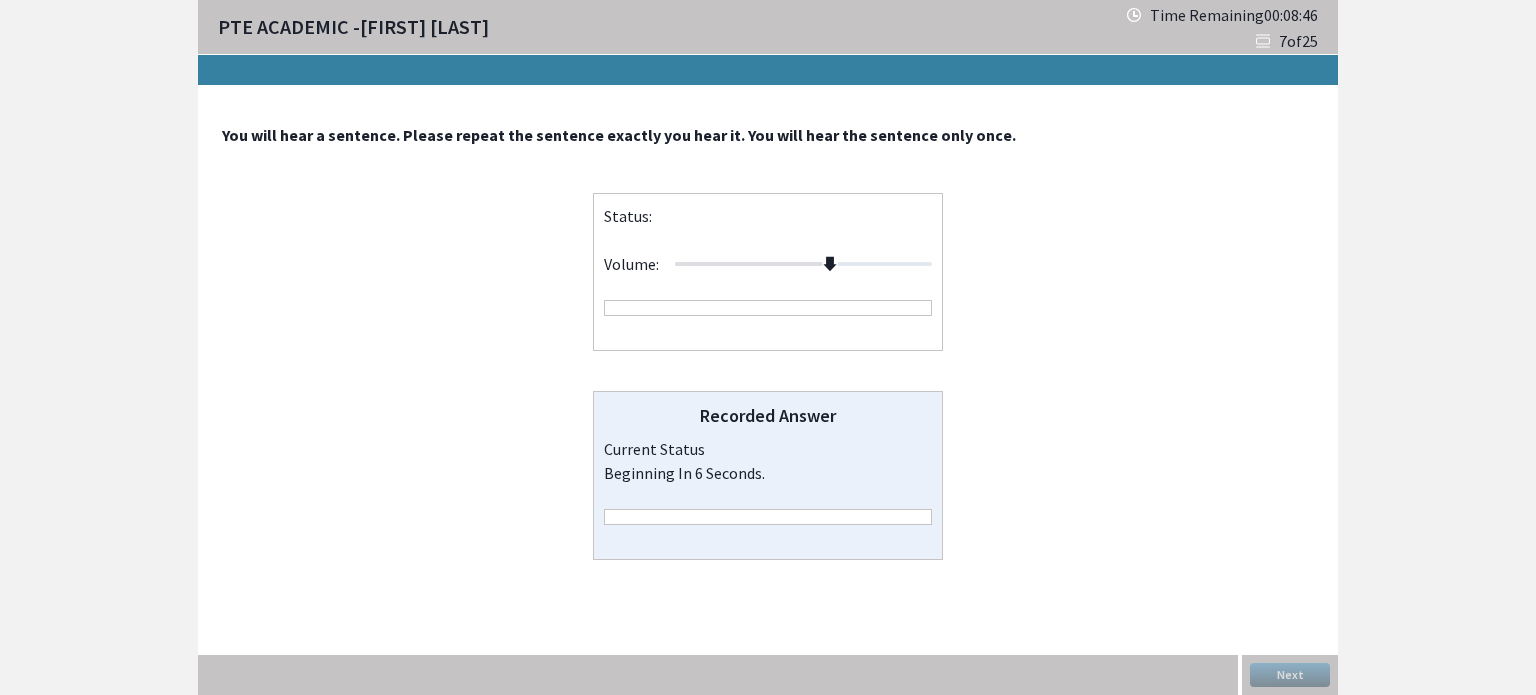 drag, startPoint x: 802, startPoint y: 256, endPoint x: 835, endPoint y: 271, distance: 36.249138 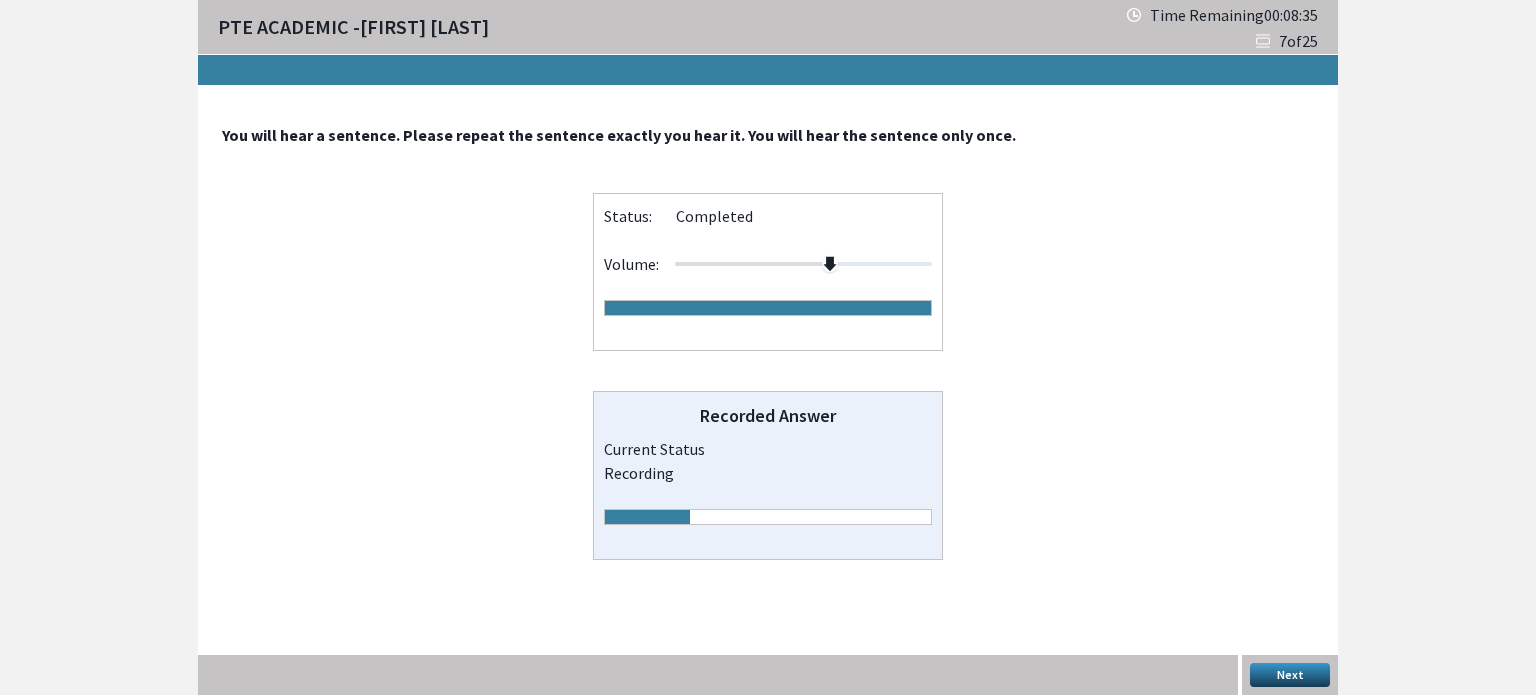 click on "Next" at bounding box center [1290, 675] 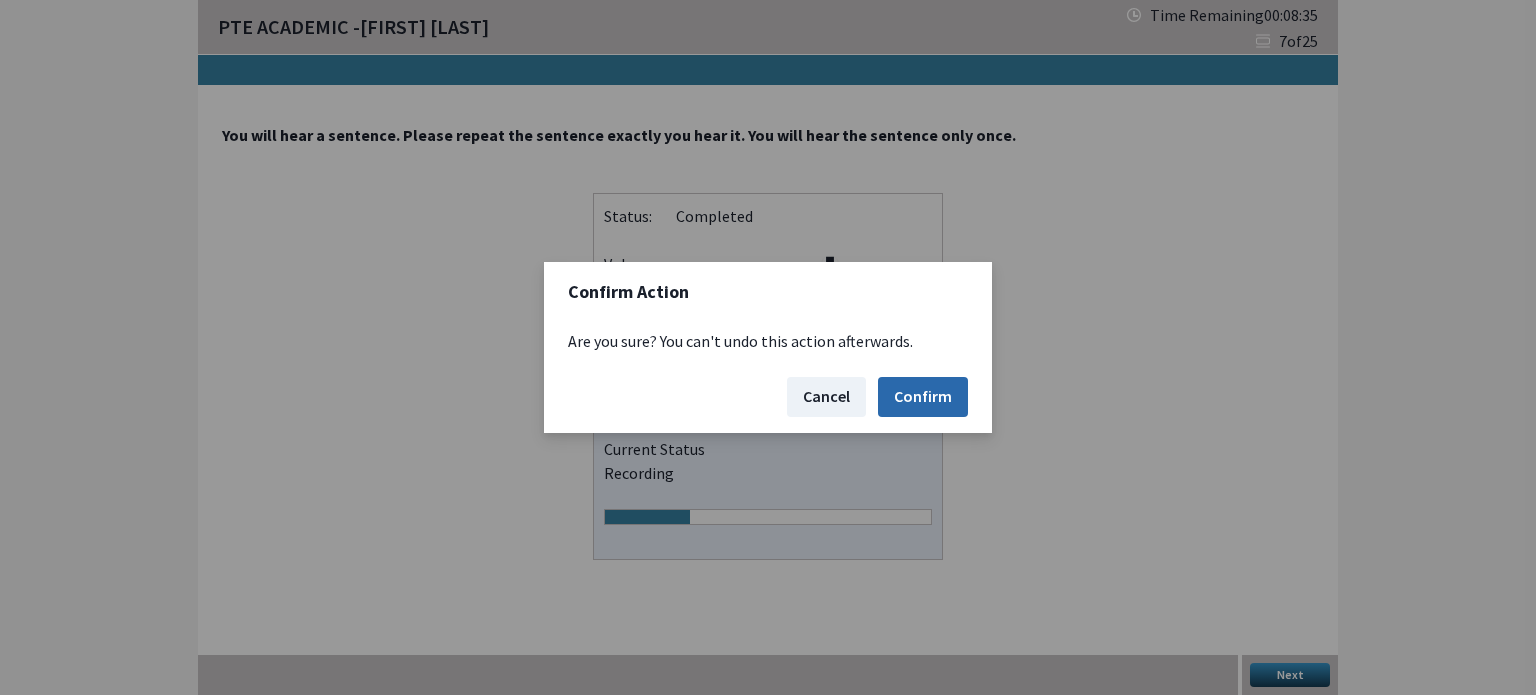 click on "Confirm" at bounding box center (923, 397) 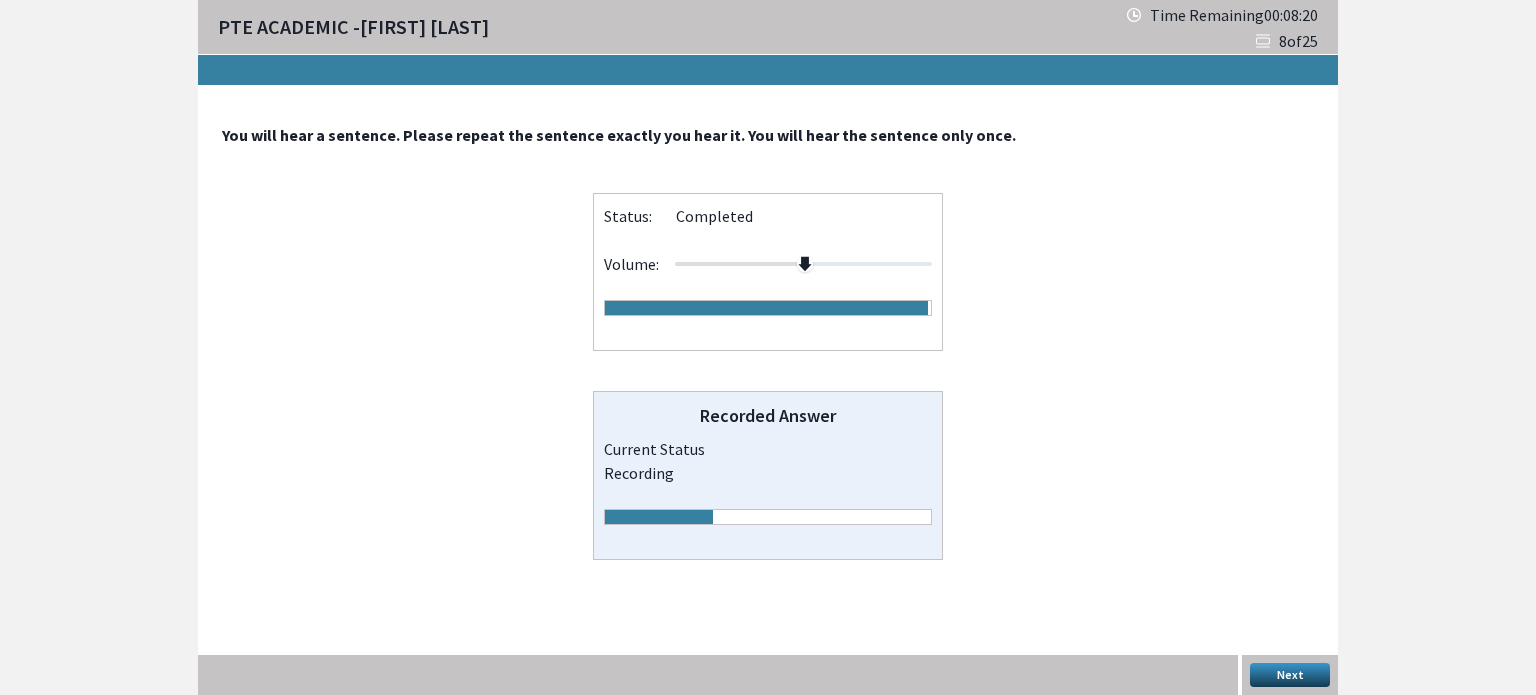 click on "Next" at bounding box center (1290, 675) 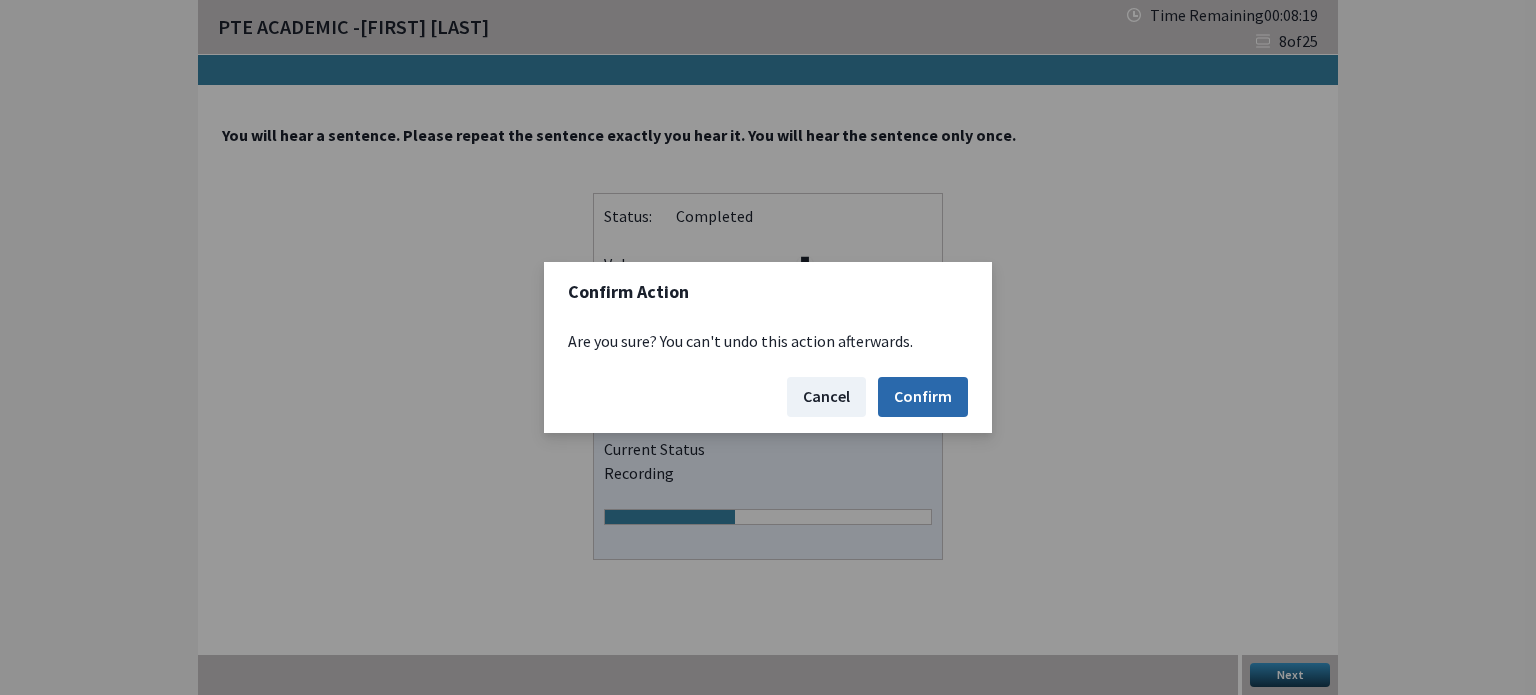 click on "Confirm" at bounding box center [923, 397] 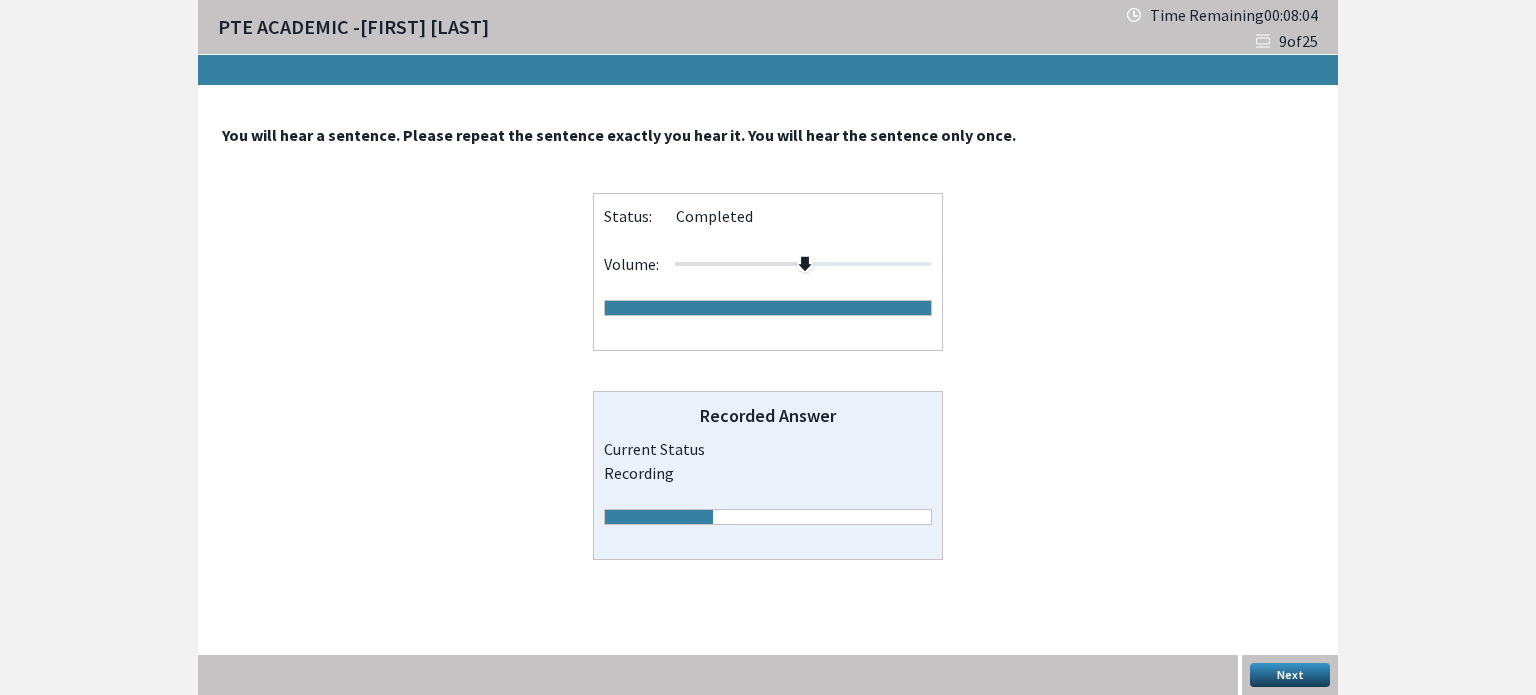 click on "Next" at bounding box center [1290, 675] 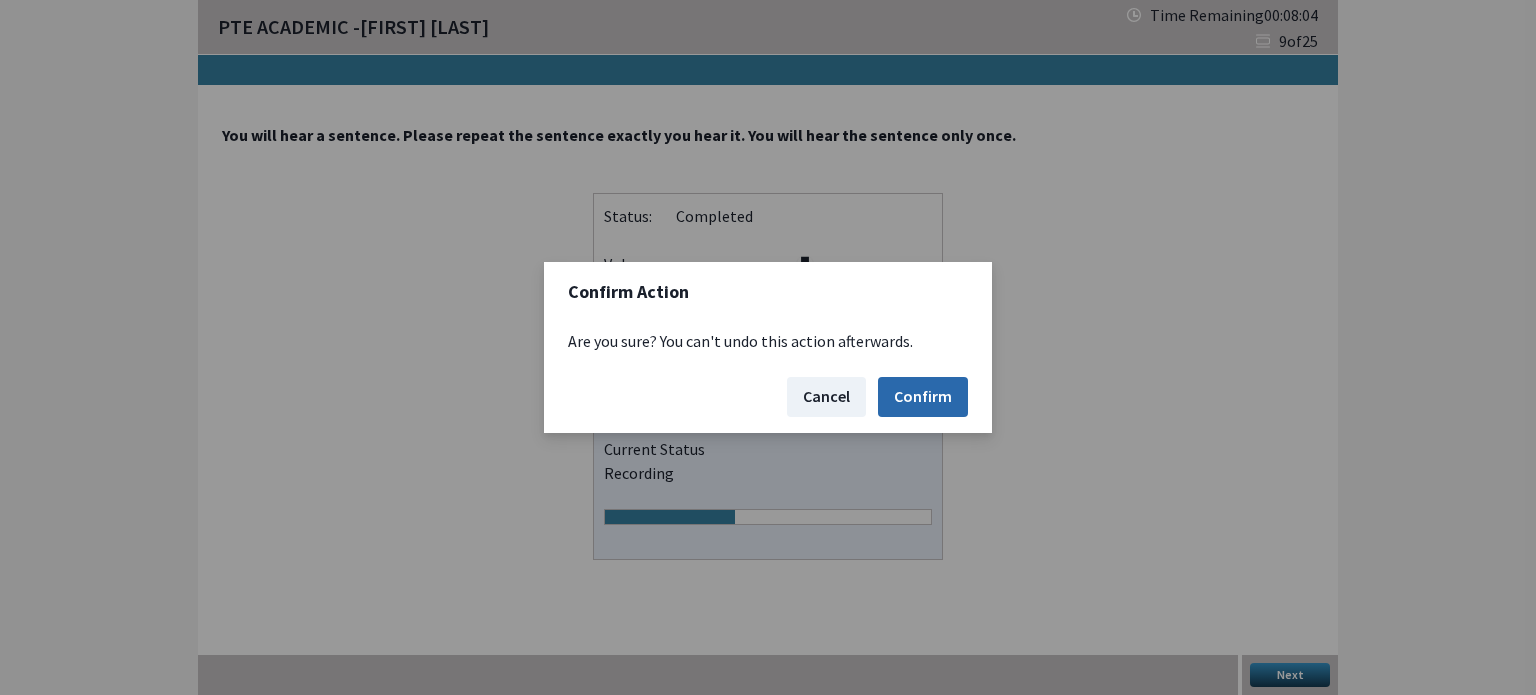 click on "Confirm" at bounding box center (923, 397) 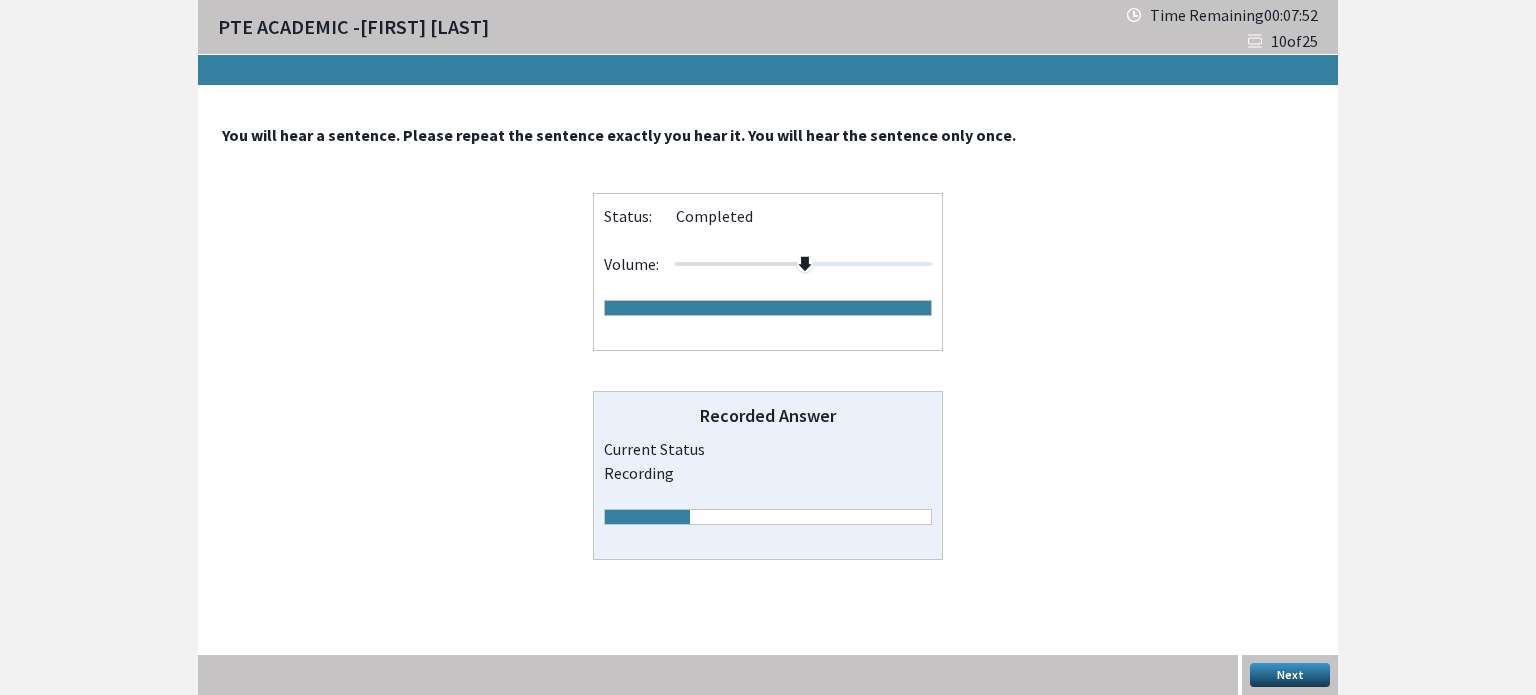 click on "Next" at bounding box center (1290, 675) 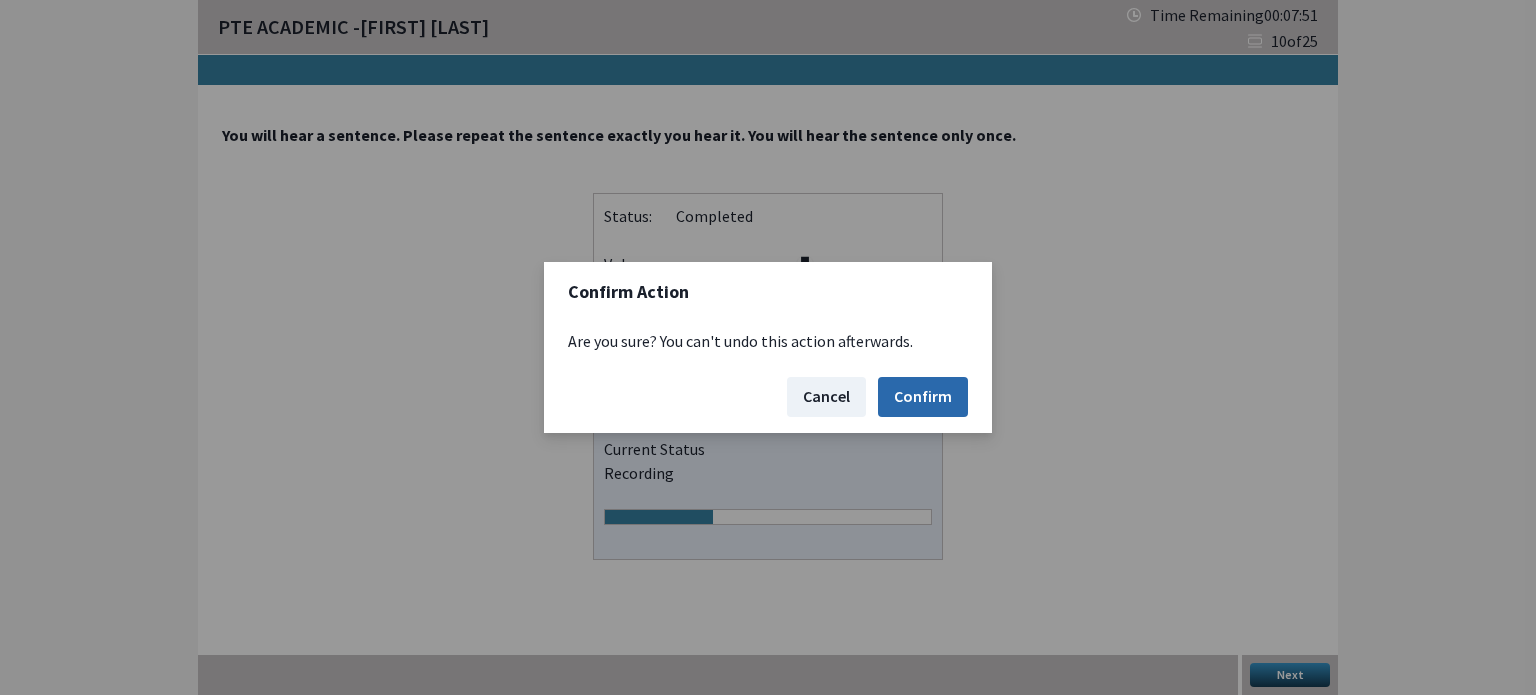 click on "Confirm" at bounding box center [923, 397] 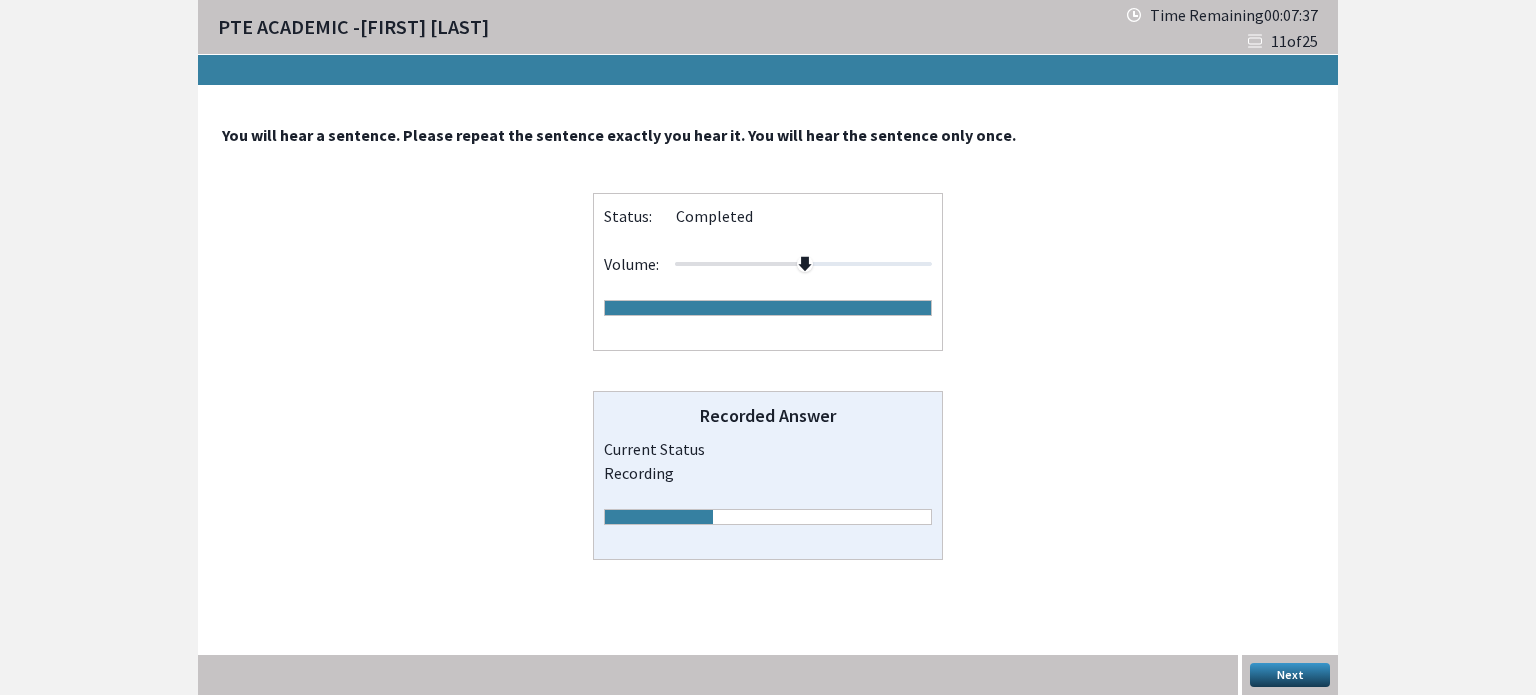 click on "Next" at bounding box center (1290, 675) 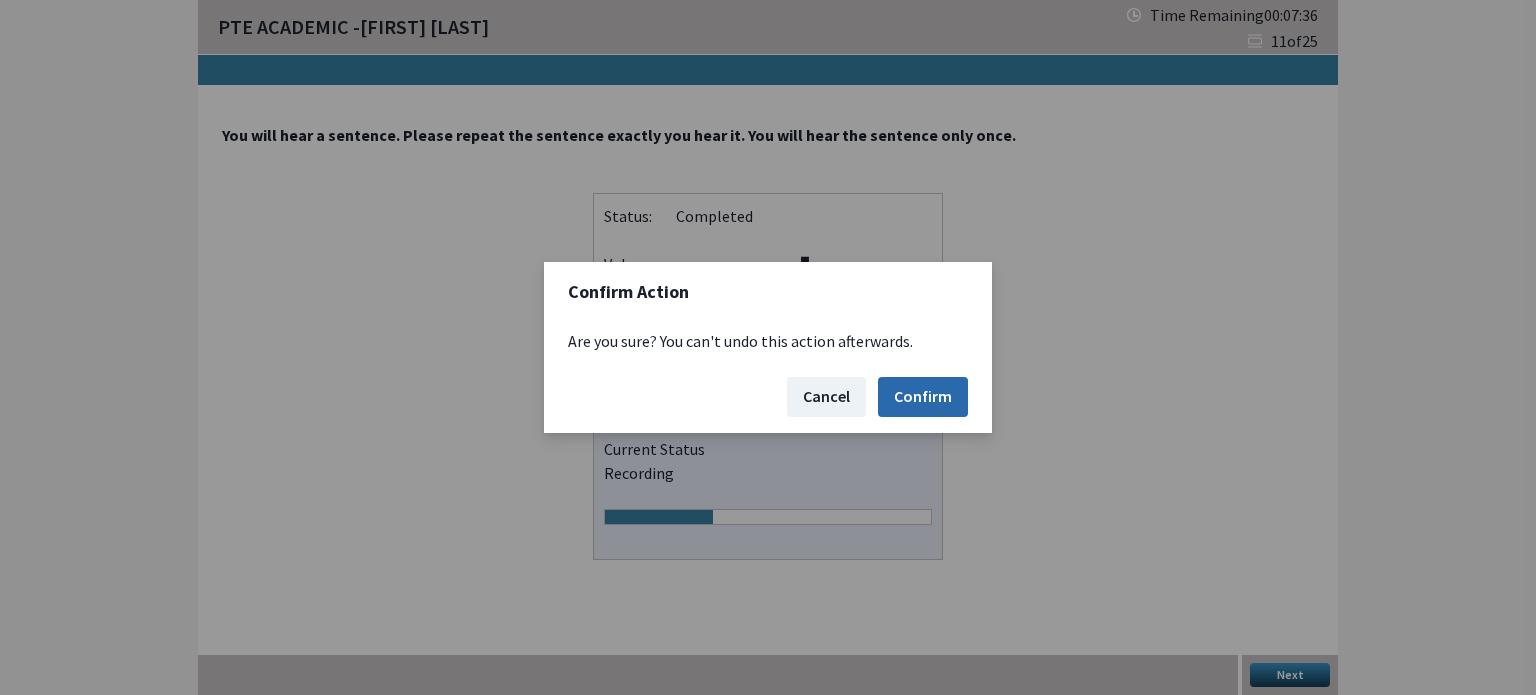 click on "Confirm" at bounding box center [923, 397] 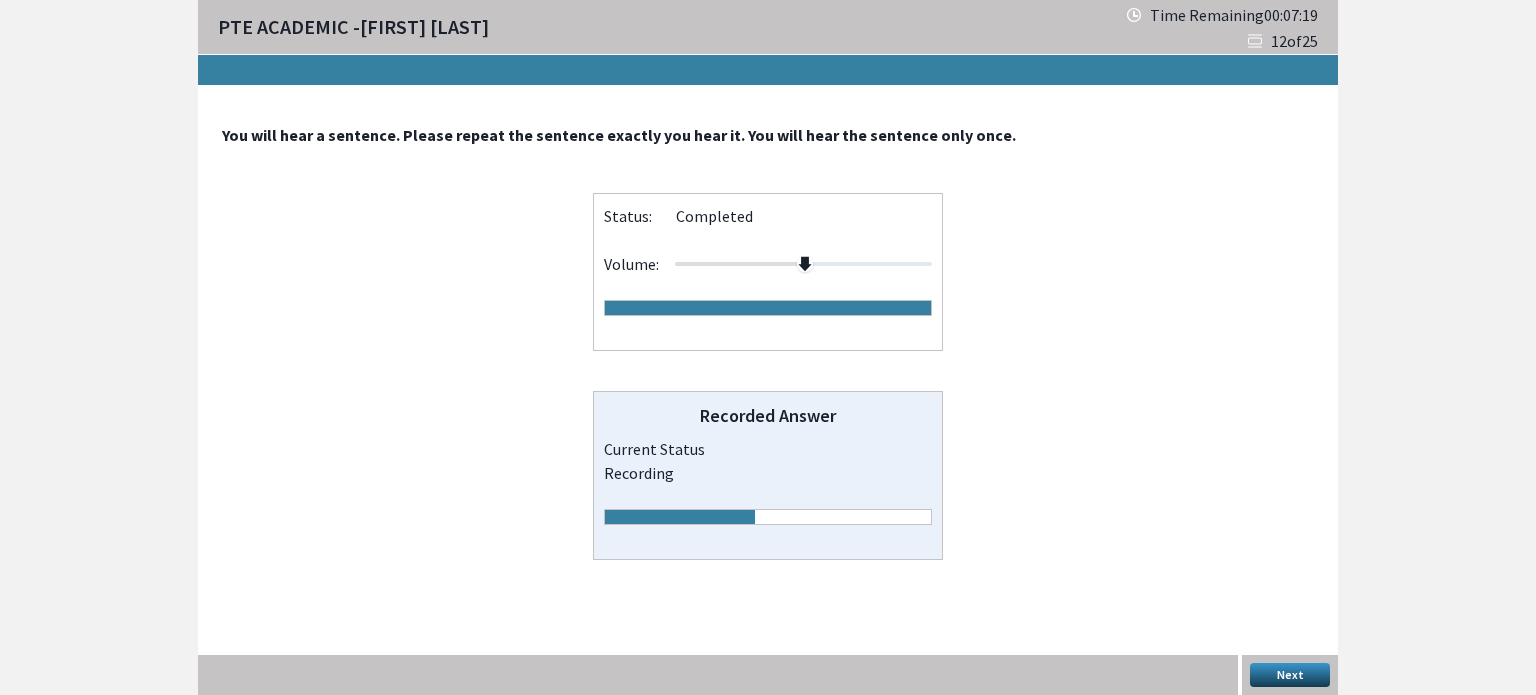 click on "Next" at bounding box center [1290, 675] 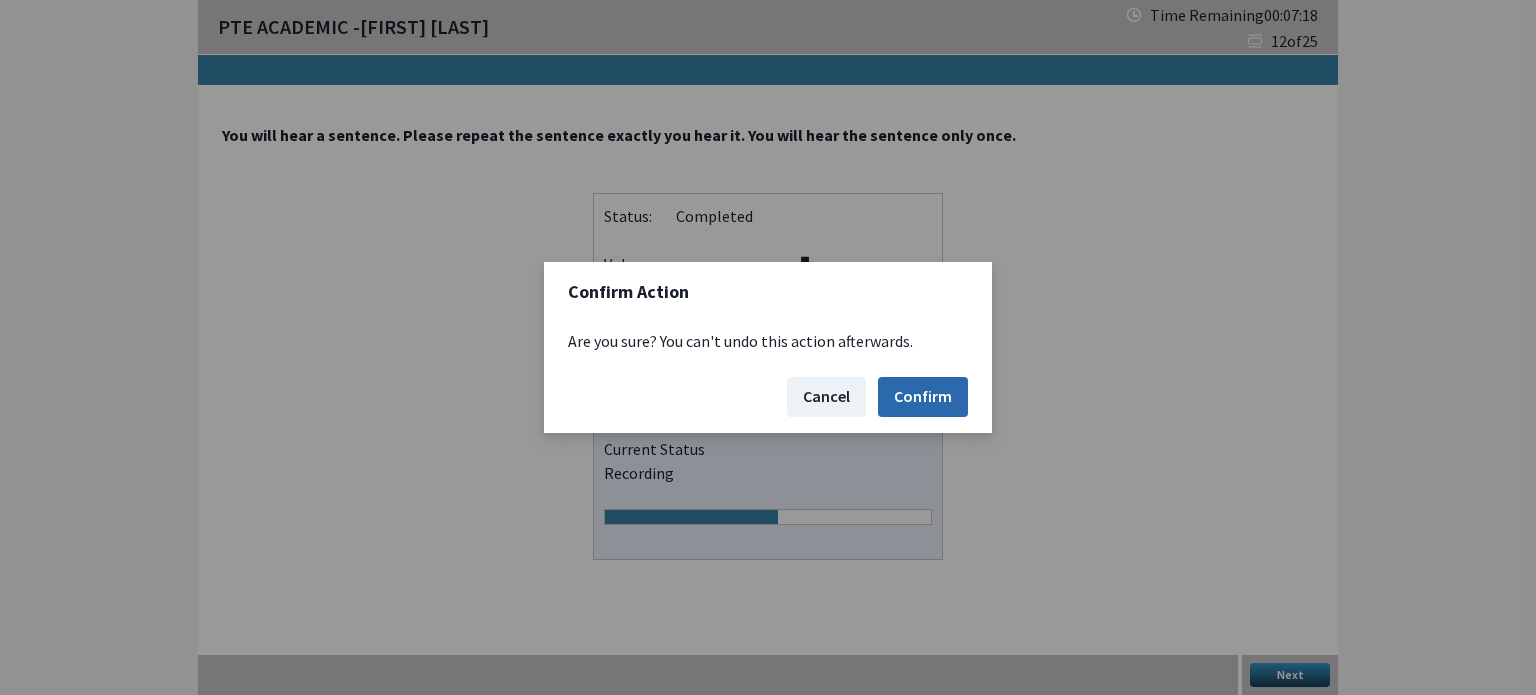 click on "Confirm" at bounding box center (923, 397) 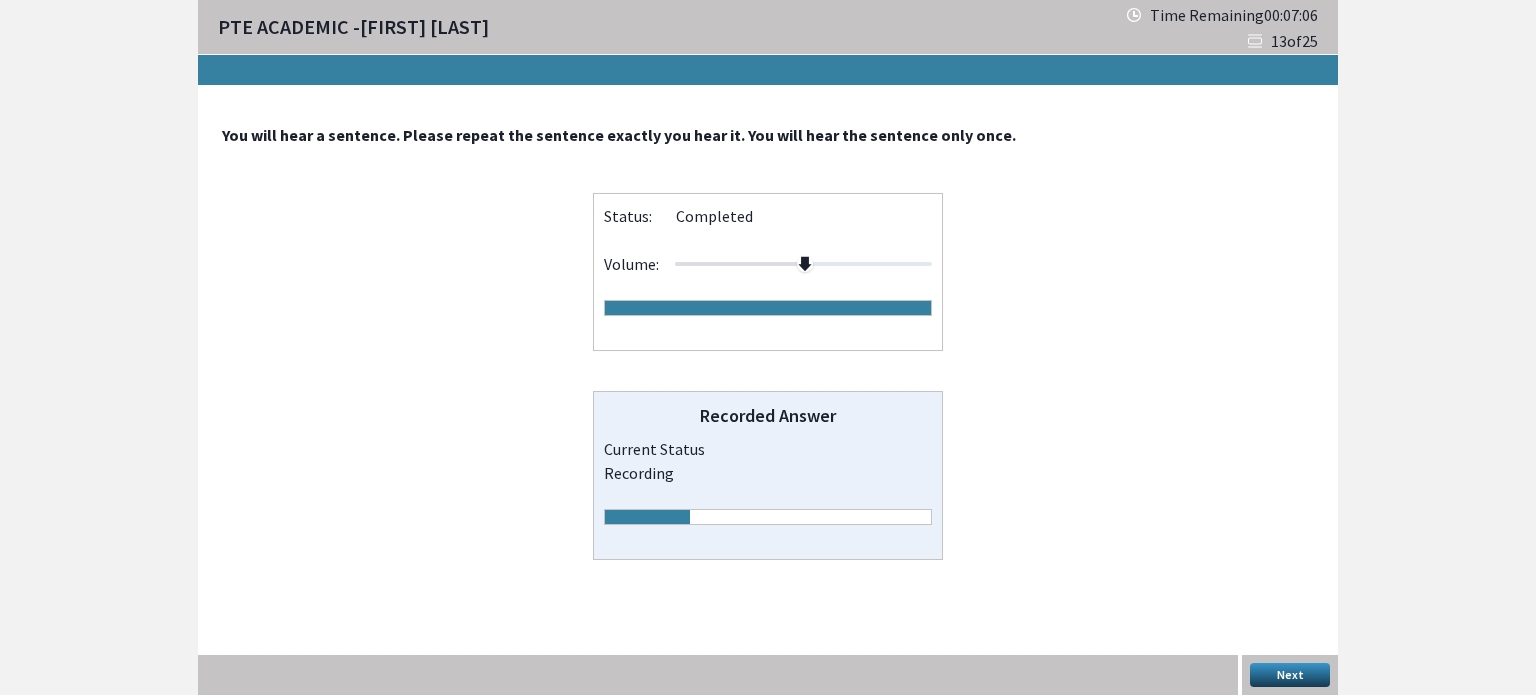 click on "Next" at bounding box center (1290, 675) 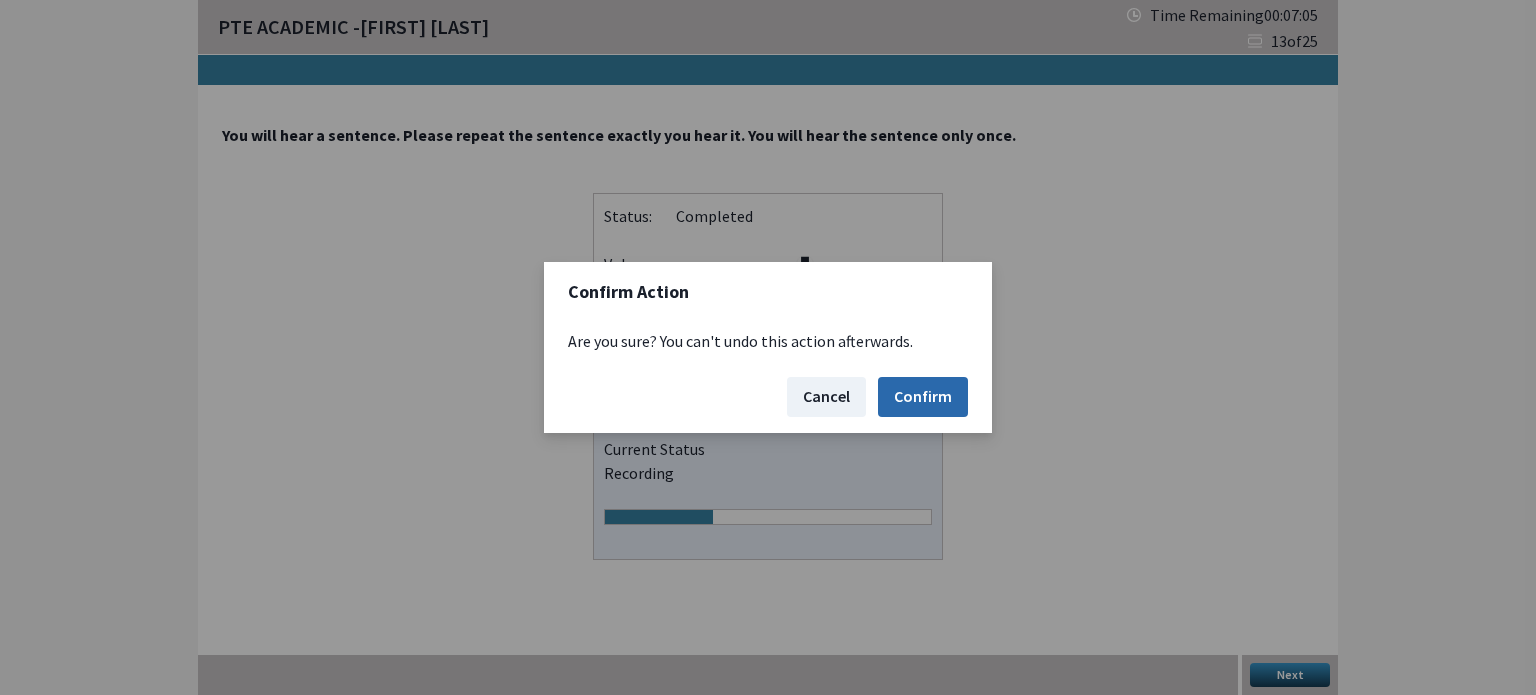 click on "Confirm" at bounding box center [923, 397] 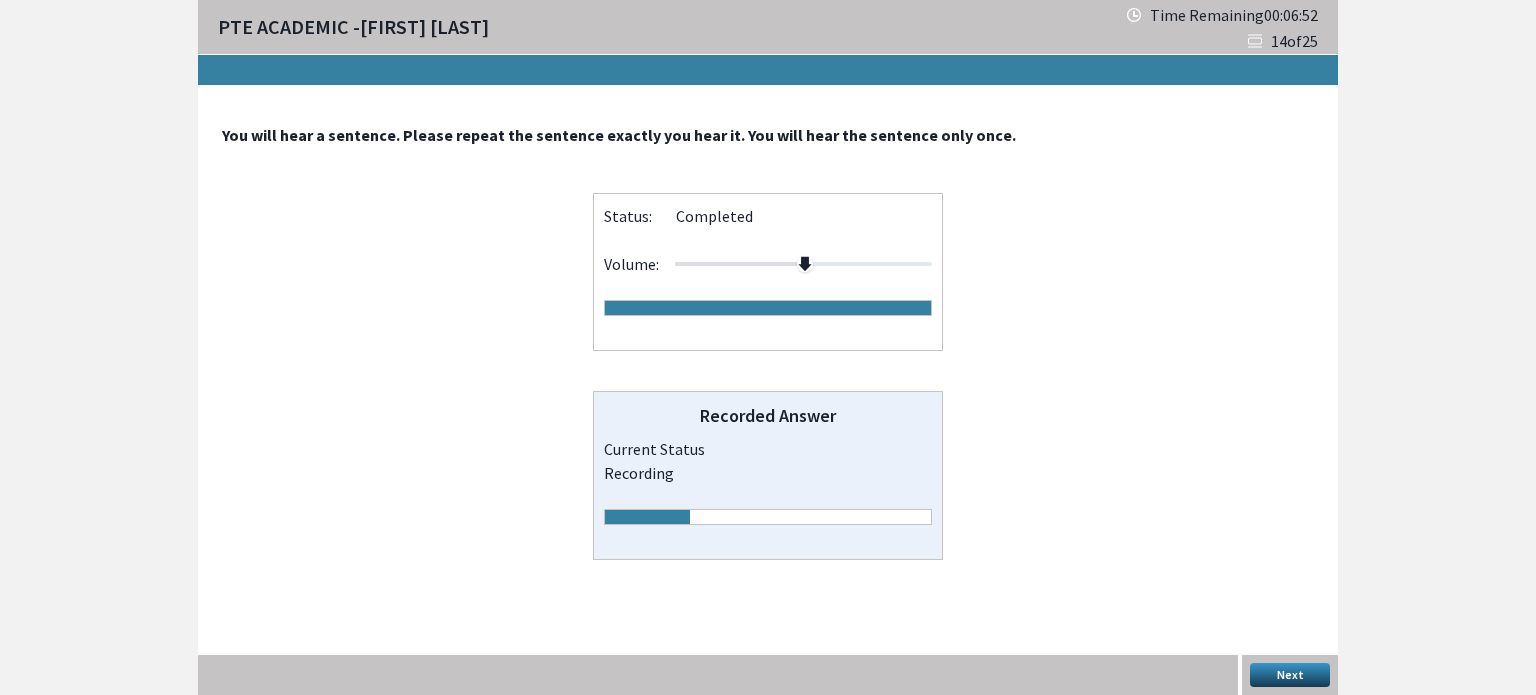 click on "Next" at bounding box center [1290, 675] 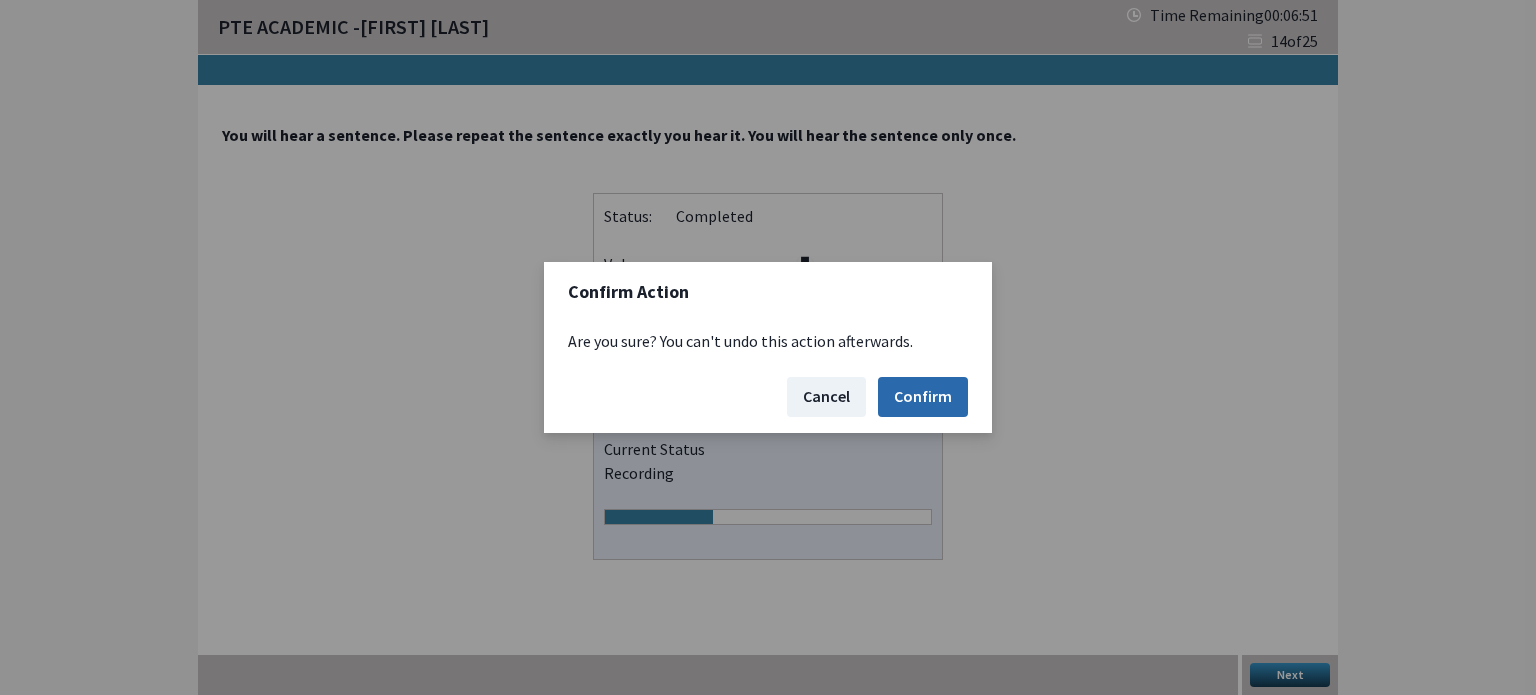 click on "Confirm" at bounding box center [923, 397] 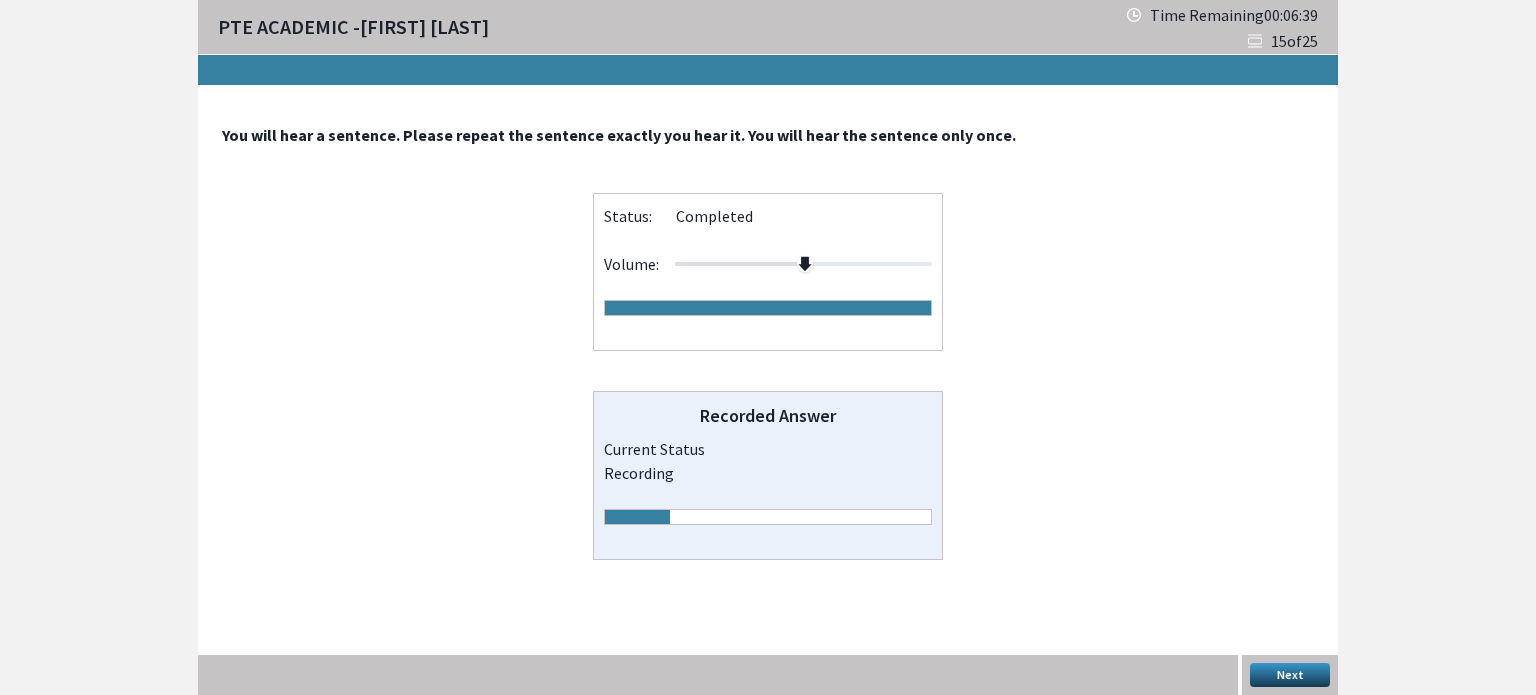 click on "Next" at bounding box center (1290, 675) 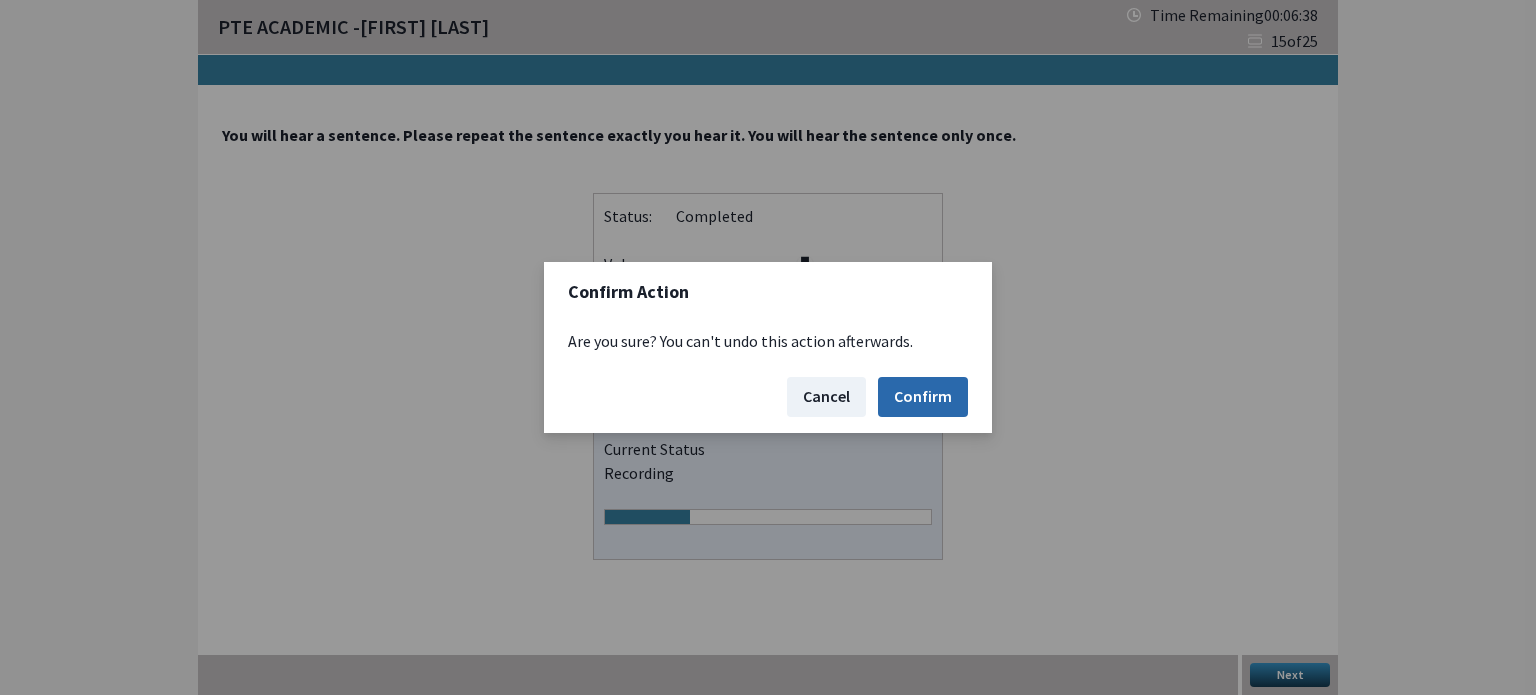 click on "Confirm" at bounding box center (923, 397) 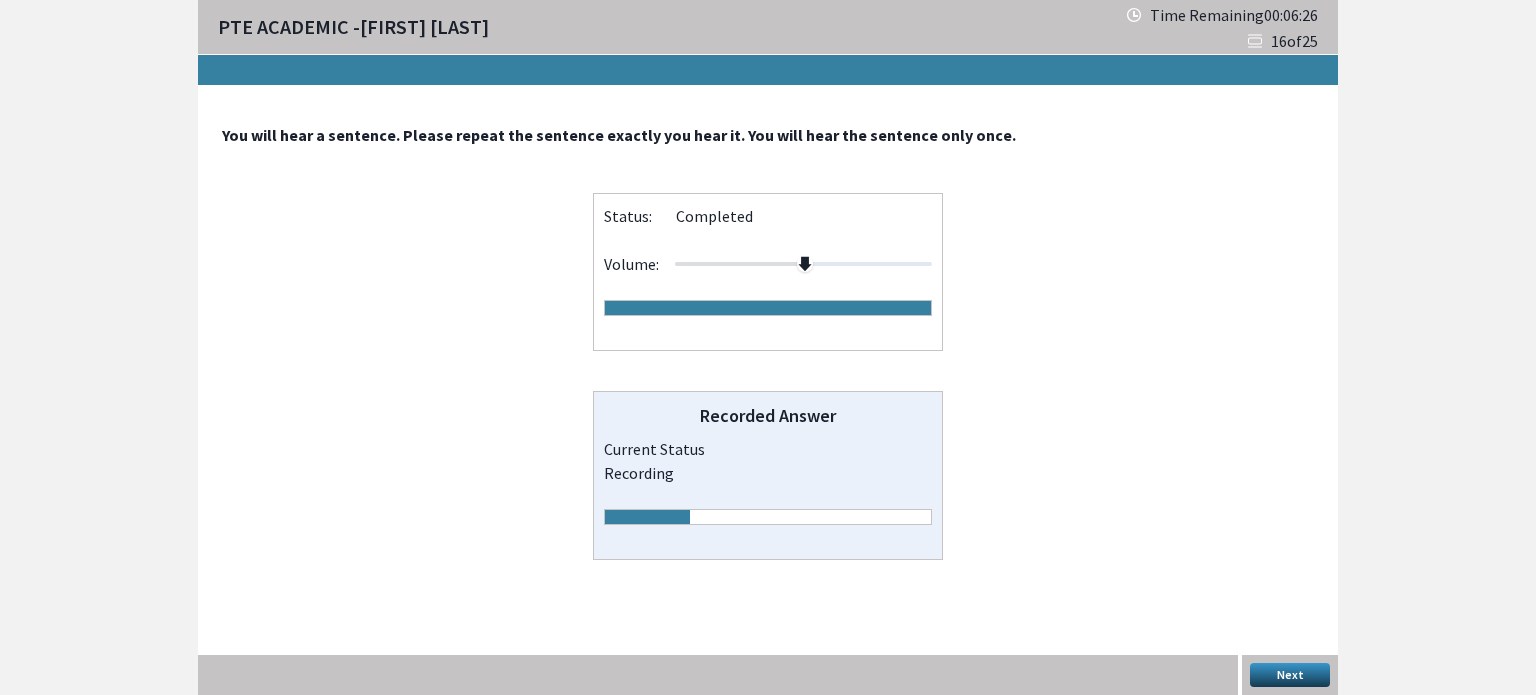 click on "Next" at bounding box center [1290, 675] 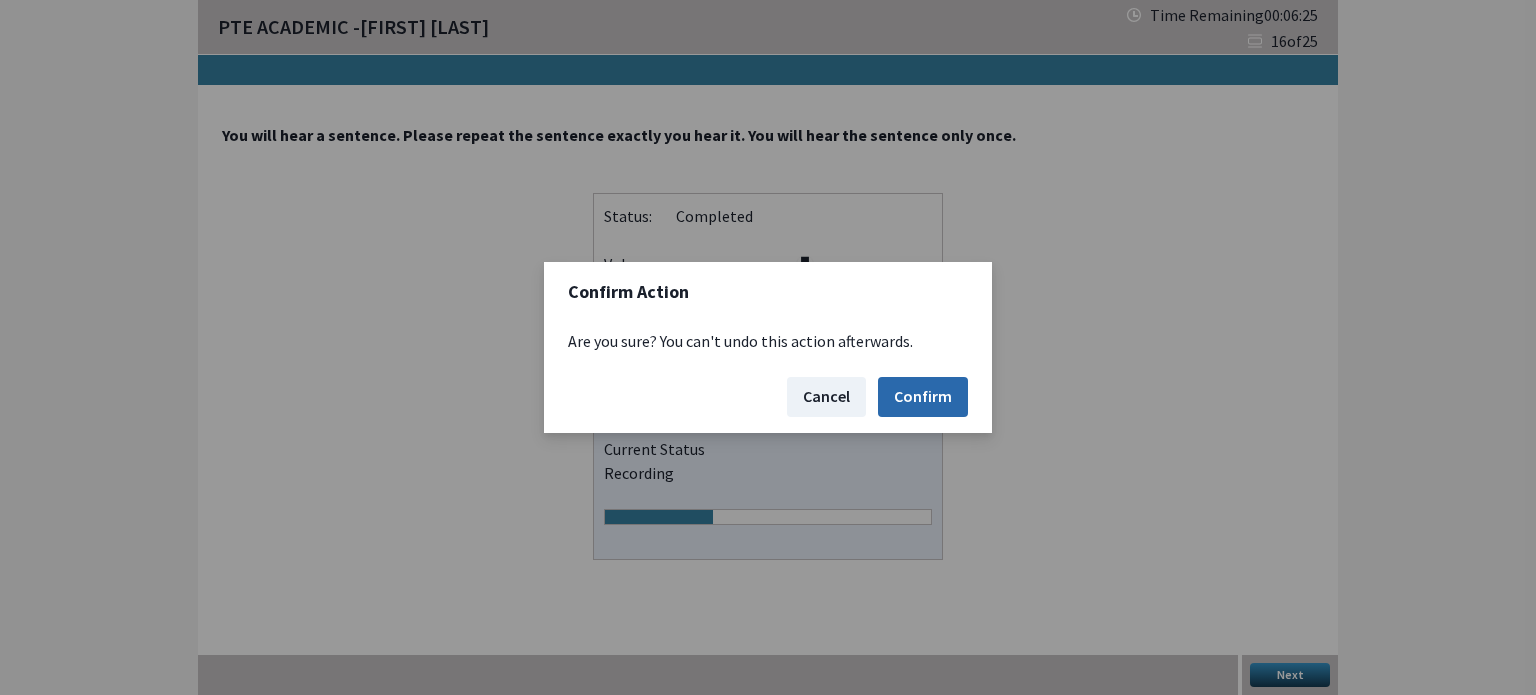 click on "Confirm" at bounding box center [923, 397] 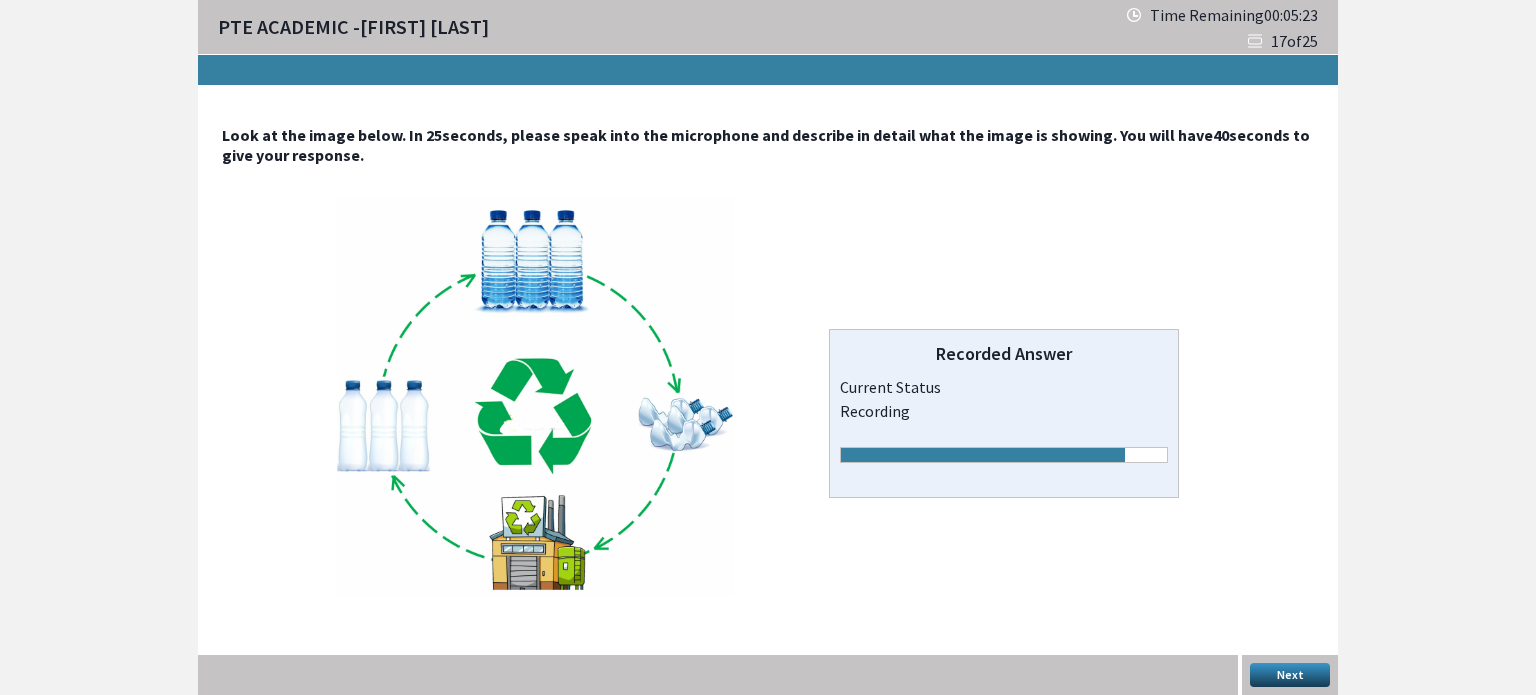 click on "Next" at bounding box center (1290, 675) 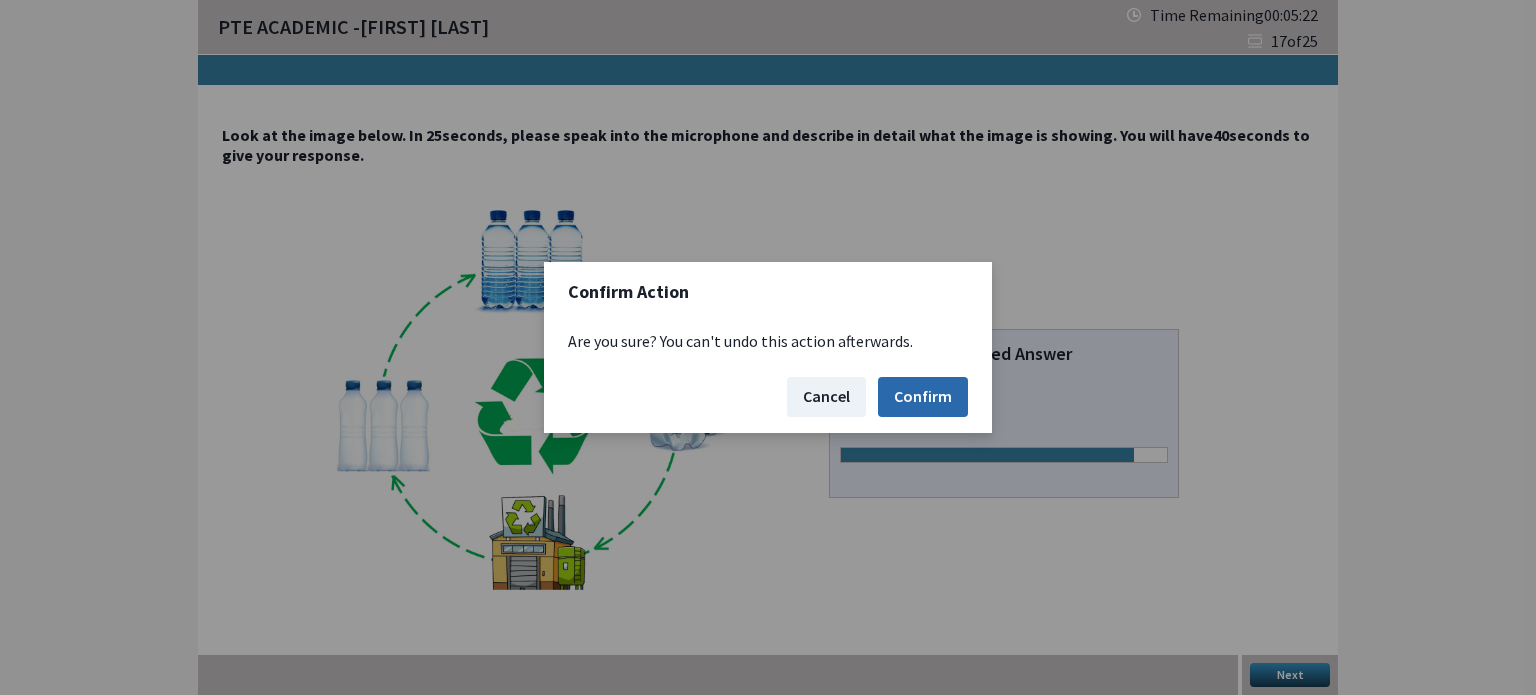 click on "Confirm" at bounding box center (923, 397) 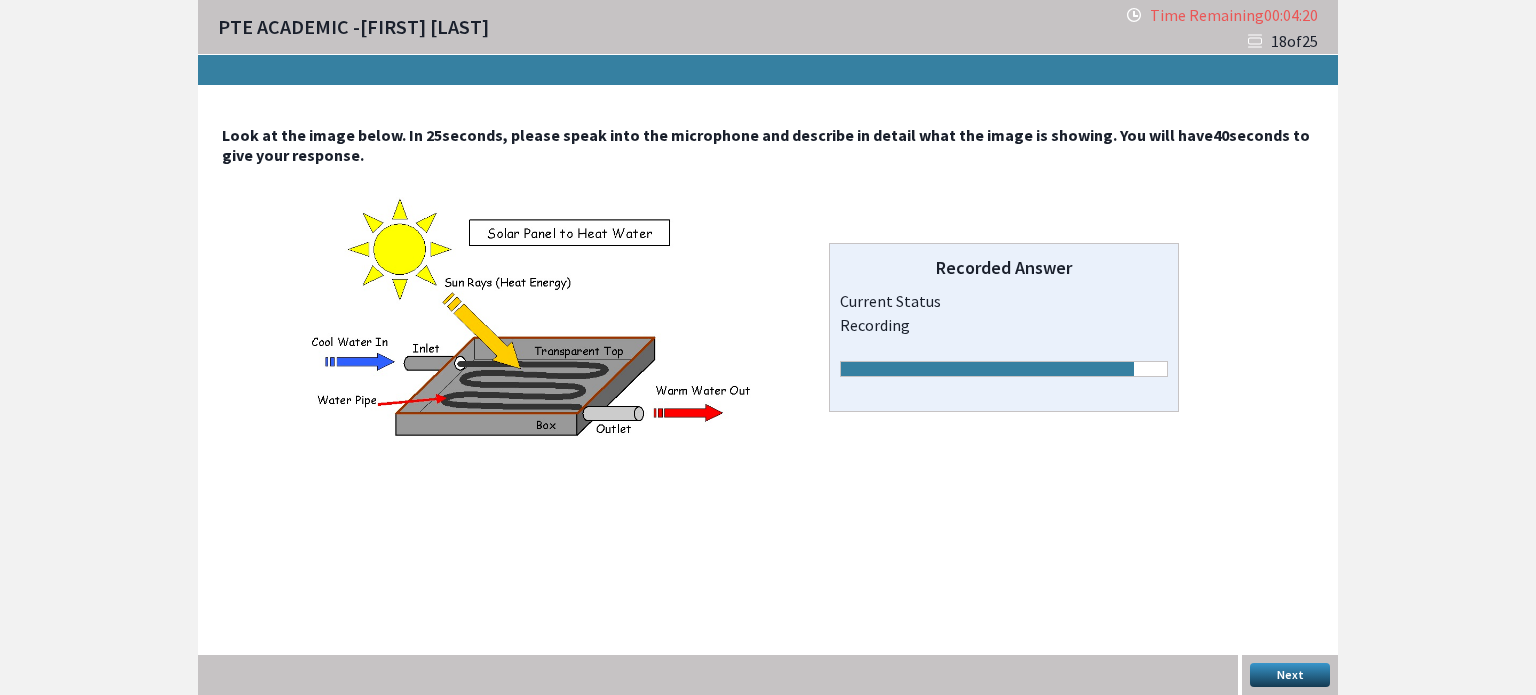 click on "Next" at bounding box center (1290, 675) 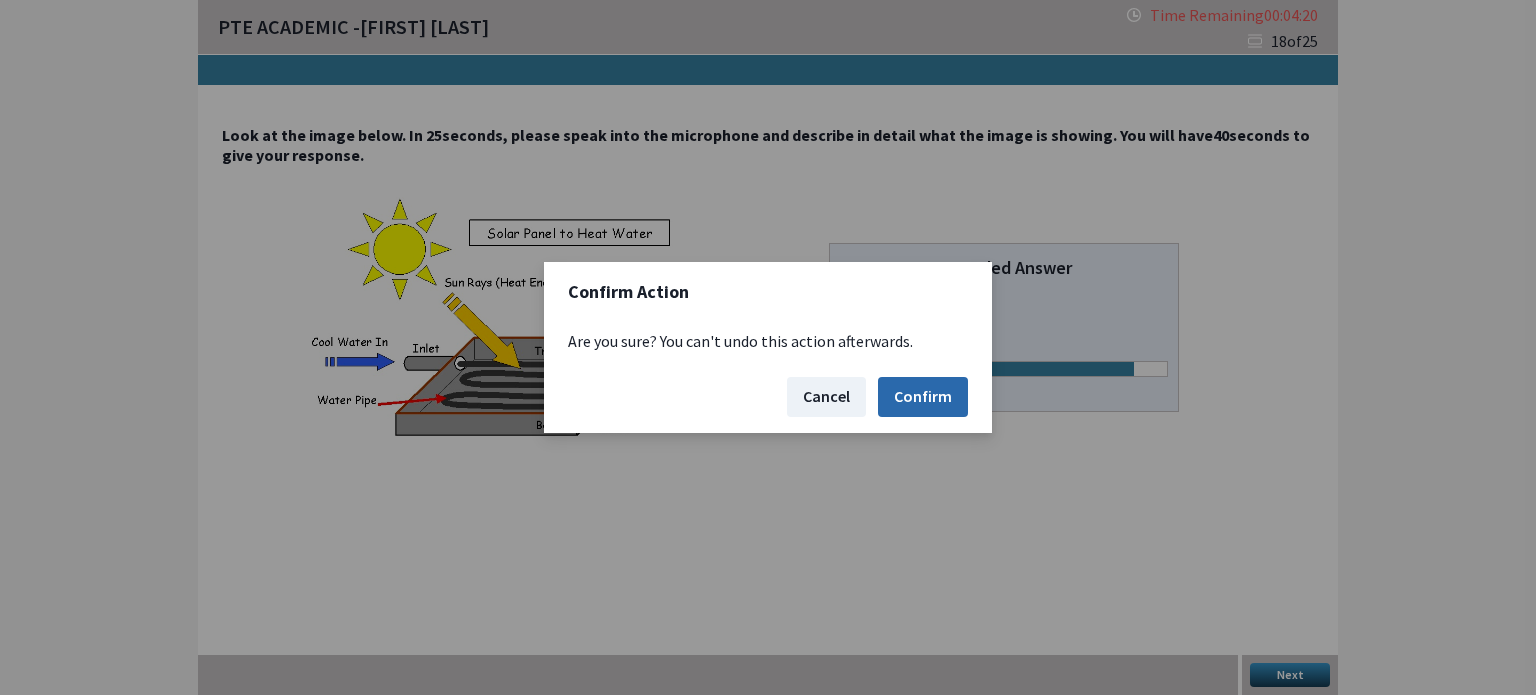 click on "Confirm" at bounding box center (923, 397) 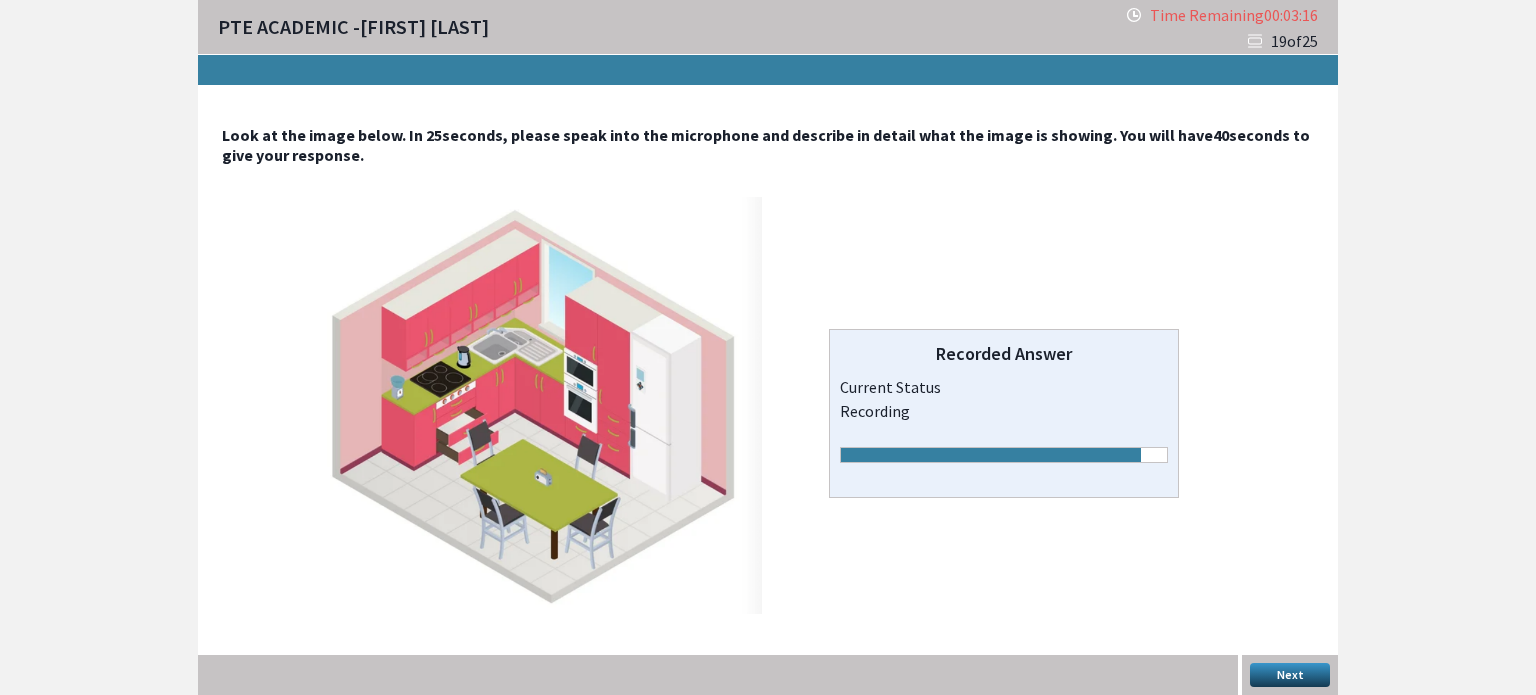 click on "Next" at bounding box center [1290, 675] 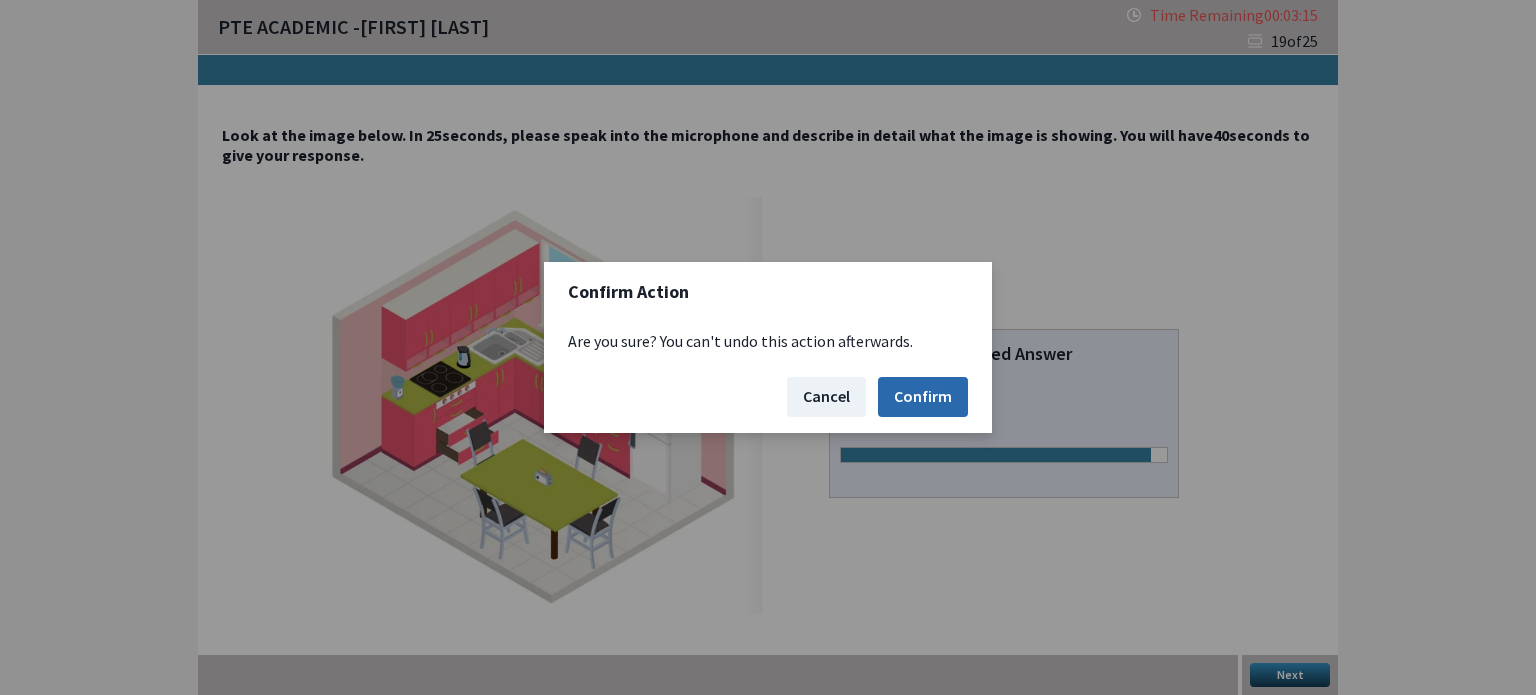 click on "Confirm" at bounding box center (923, 397) 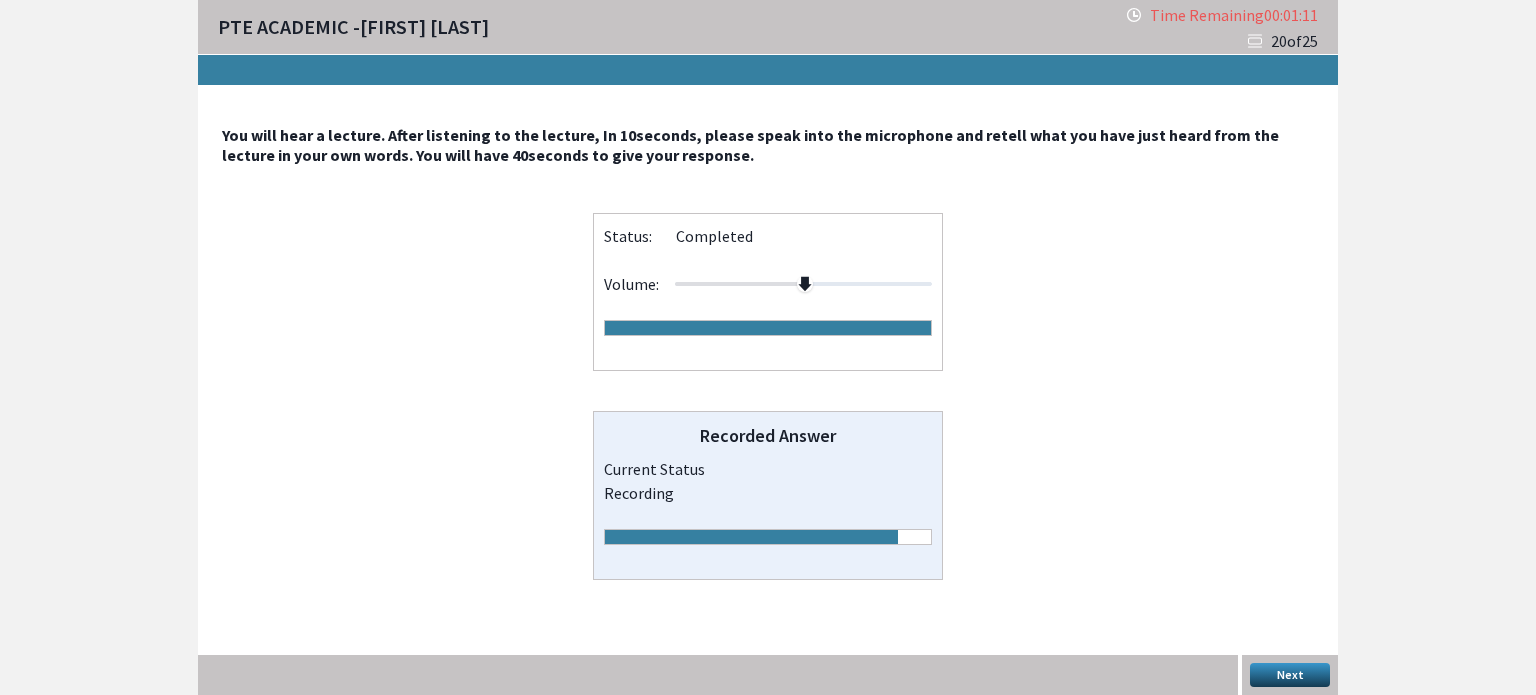 click on "Next" at bounding box center (1290, 675) 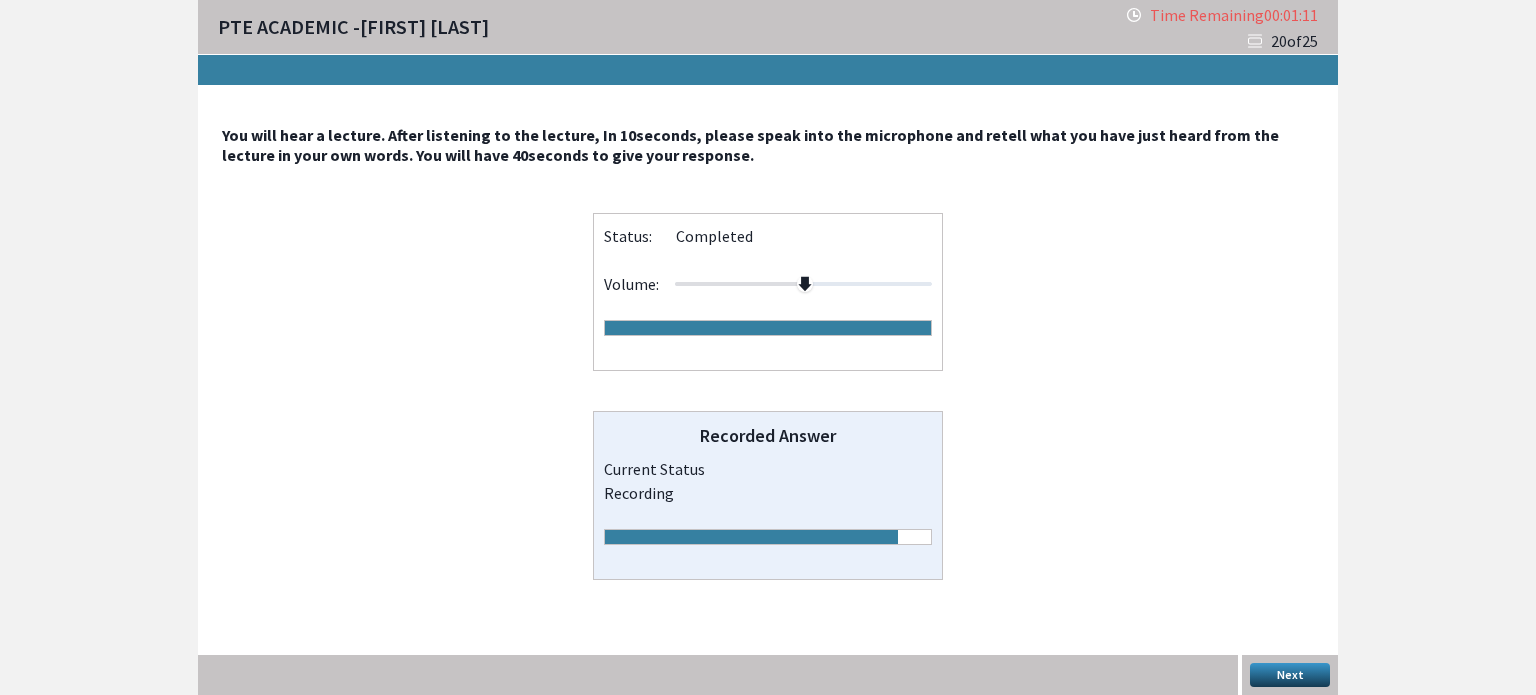 click on "Next" at bounding box center (1290, 675) 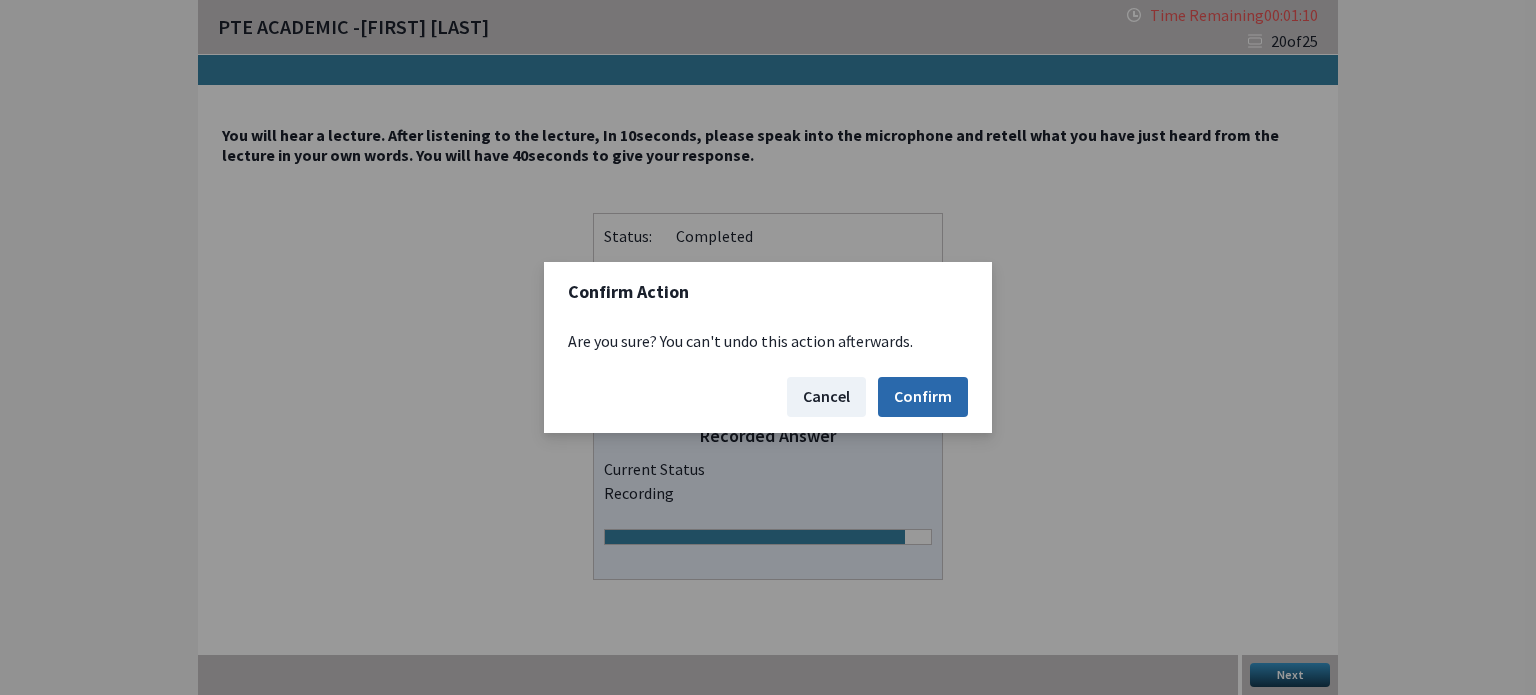 click on "Confirm" at bounding box center [923, 397] 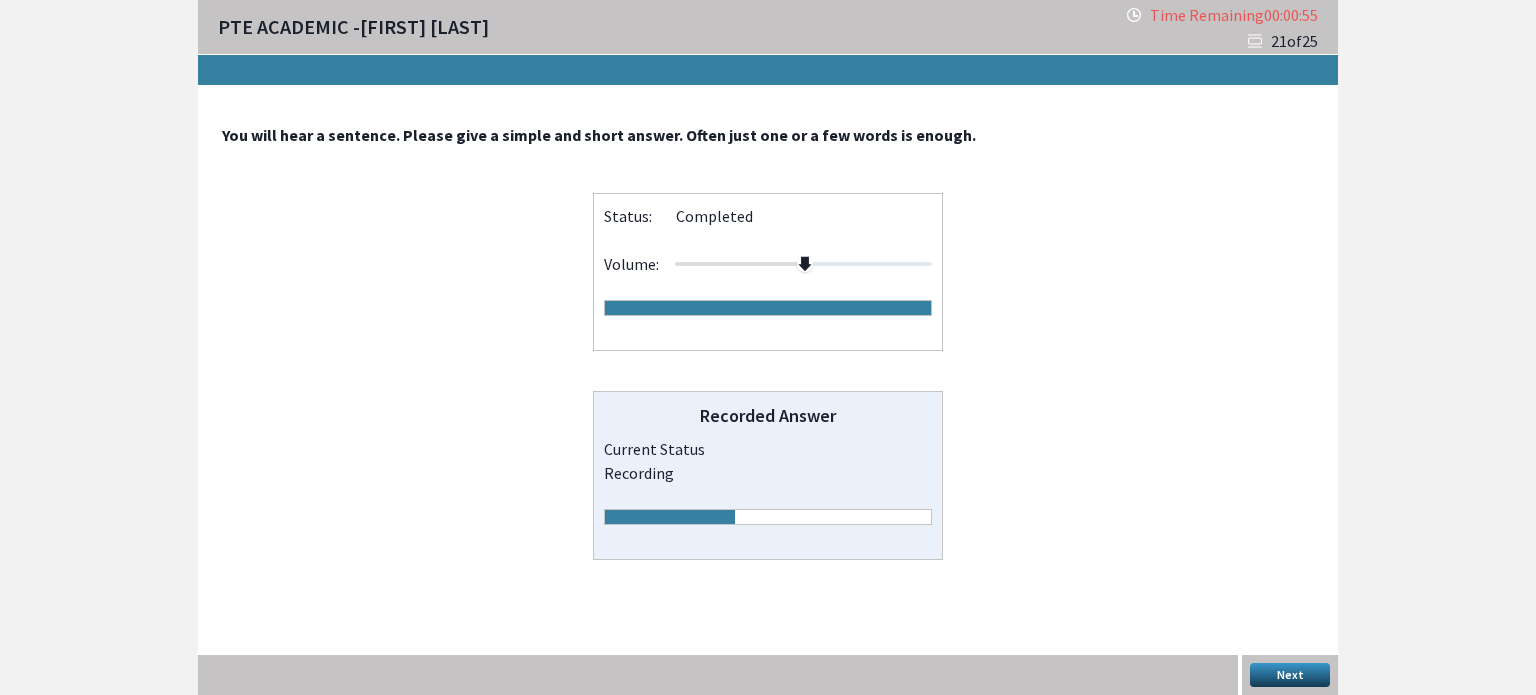 click on "Next" at bounding box center (1290, 675) 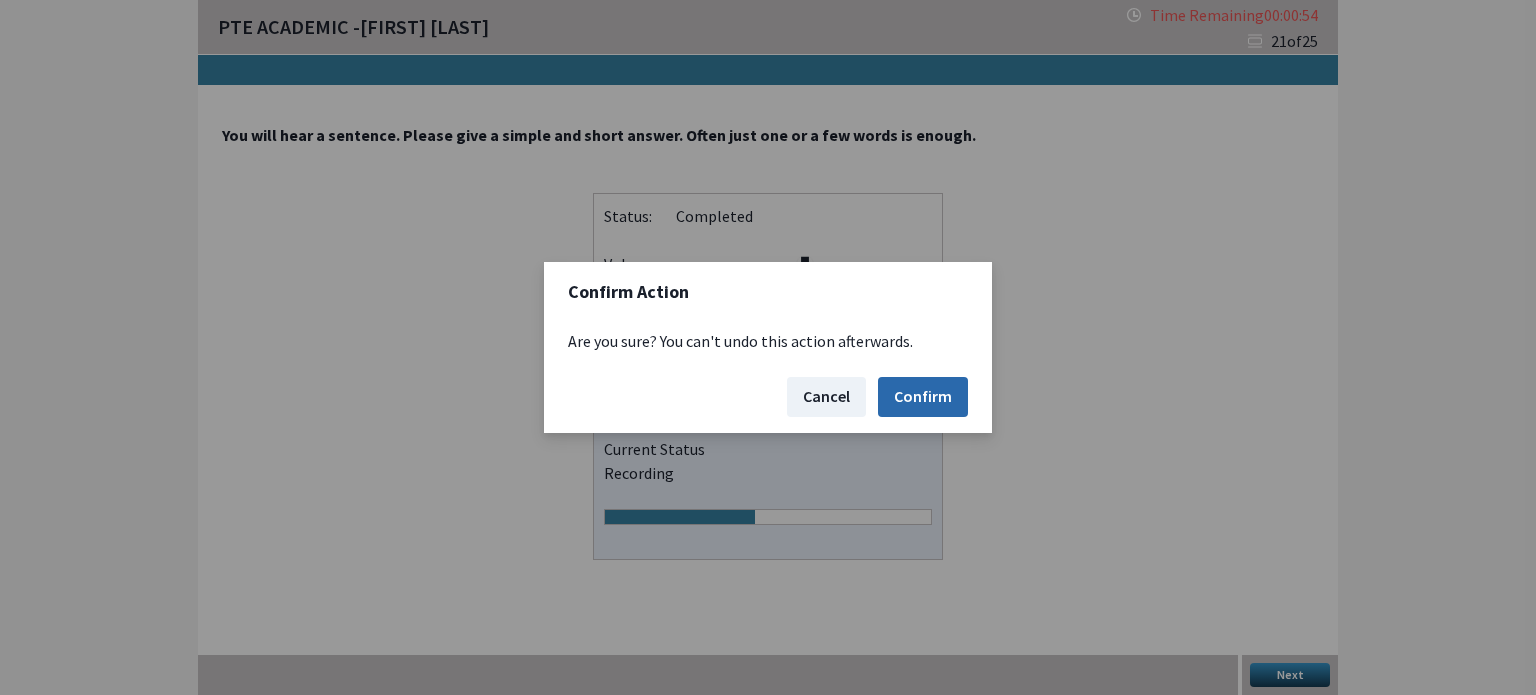 click on "Confirm" at bounding box center (923, 397) 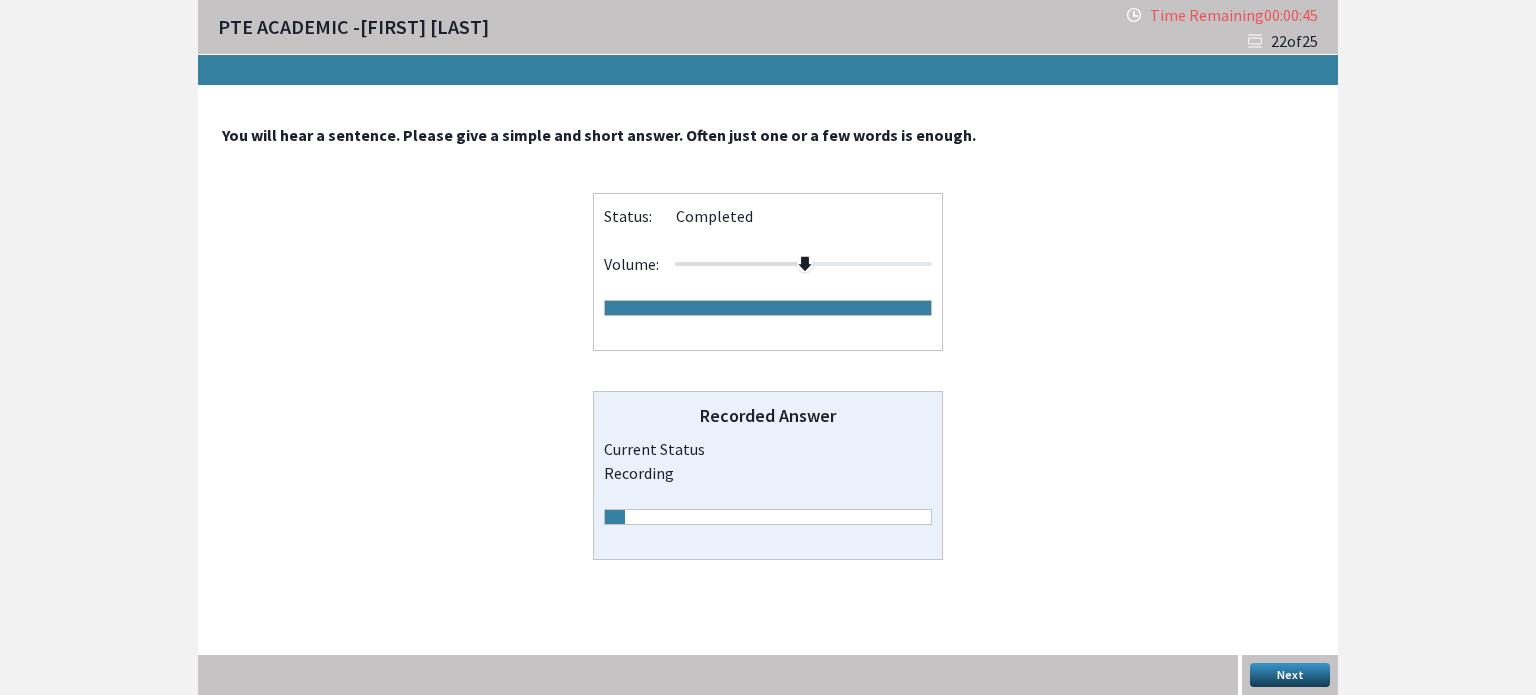 click on "Next" at bounding box center [1290, 675] 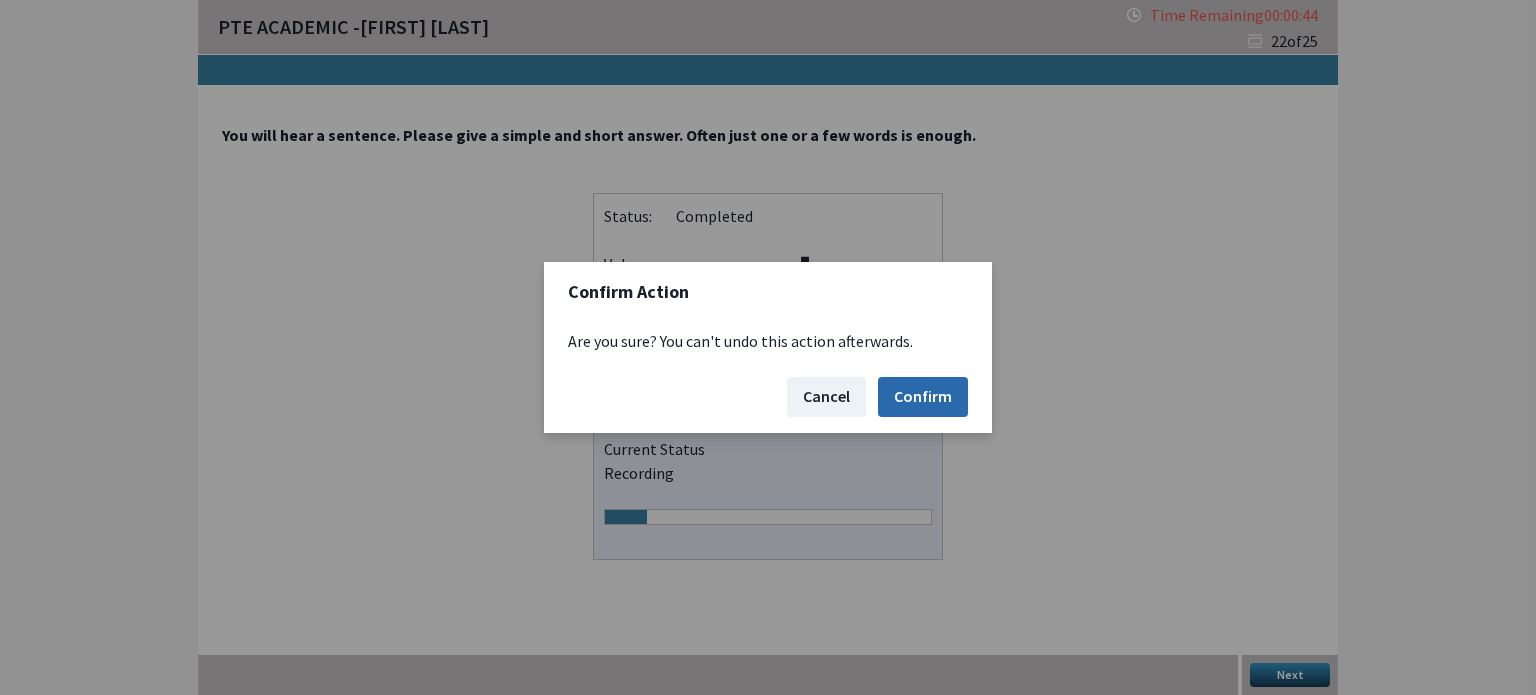 click on "Confirm" at bounding box center (923, 397) 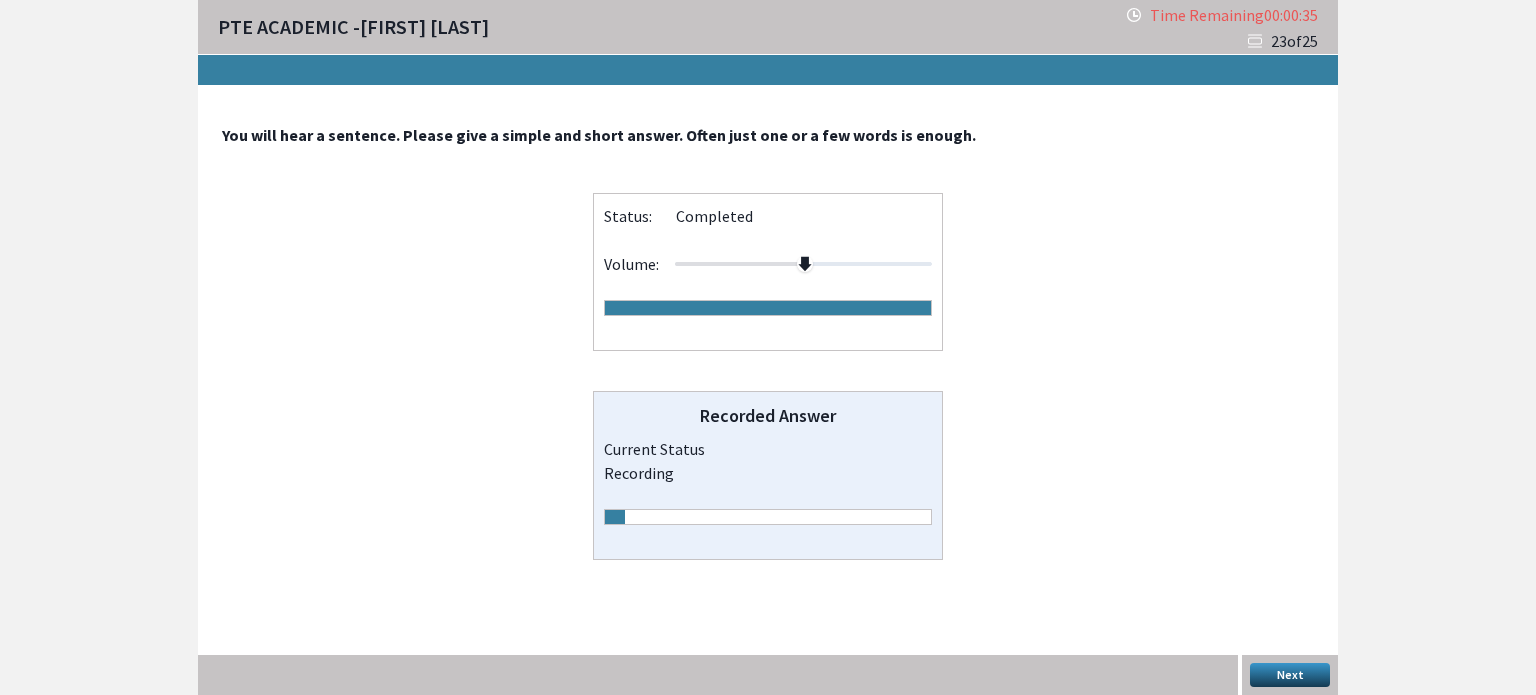 click on "Next" at bounding box center [1290, 675] 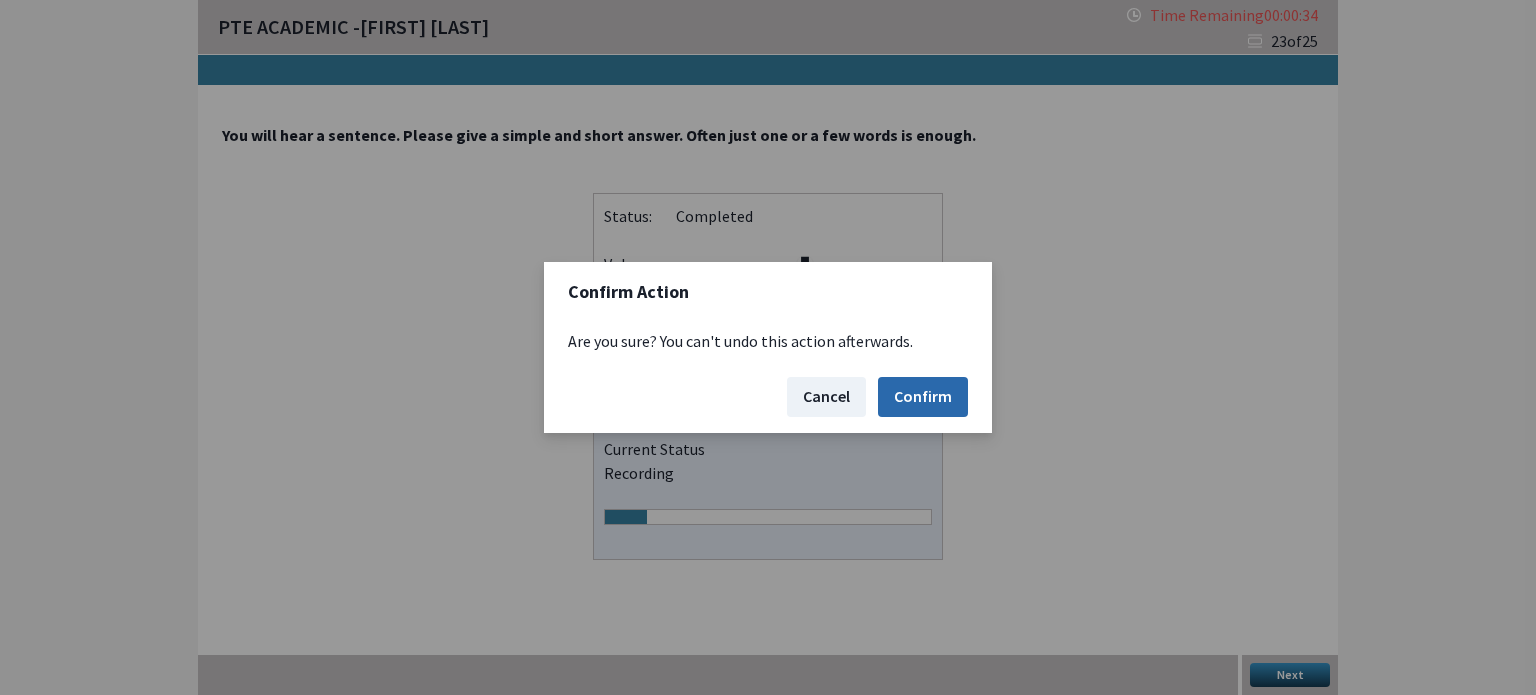 click on "Confirm" at bounding box center [923, 397] 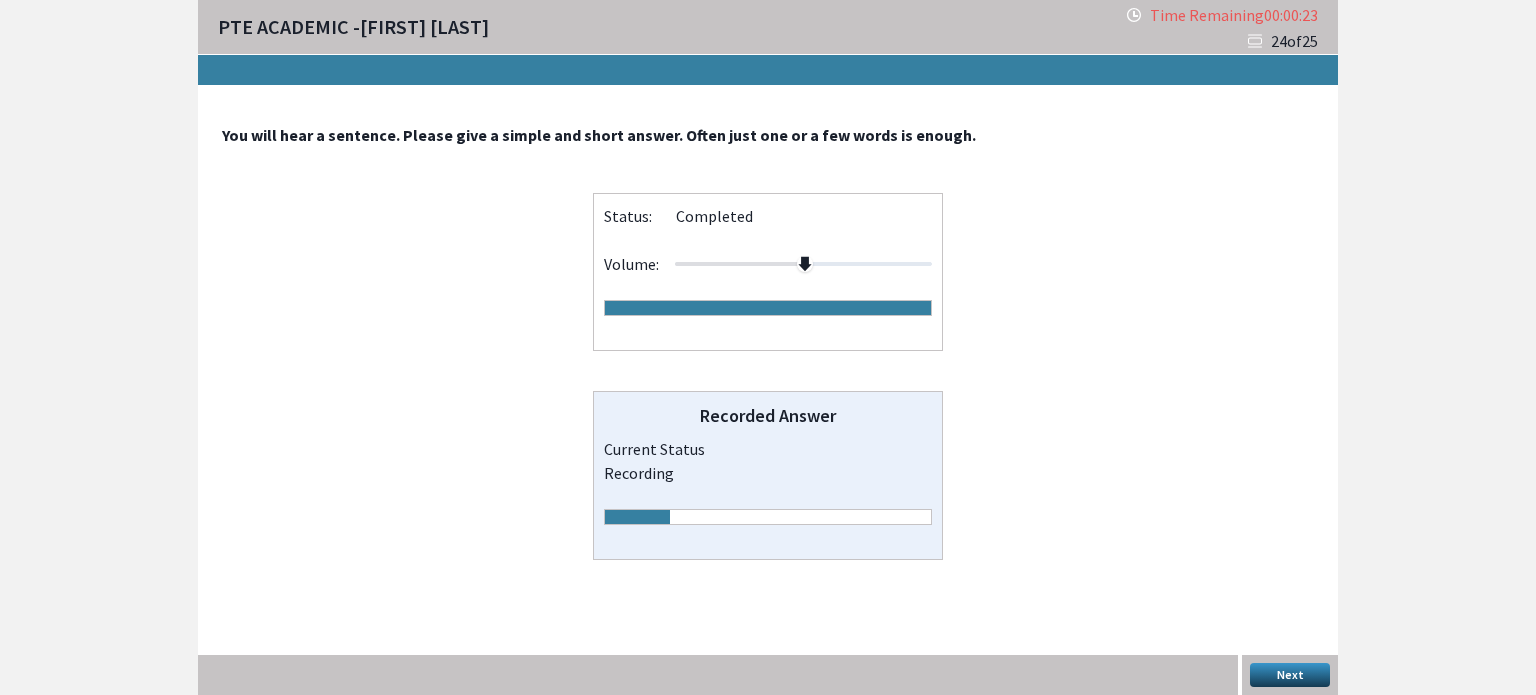 click on "Next" at bounding box center [1290, 675] 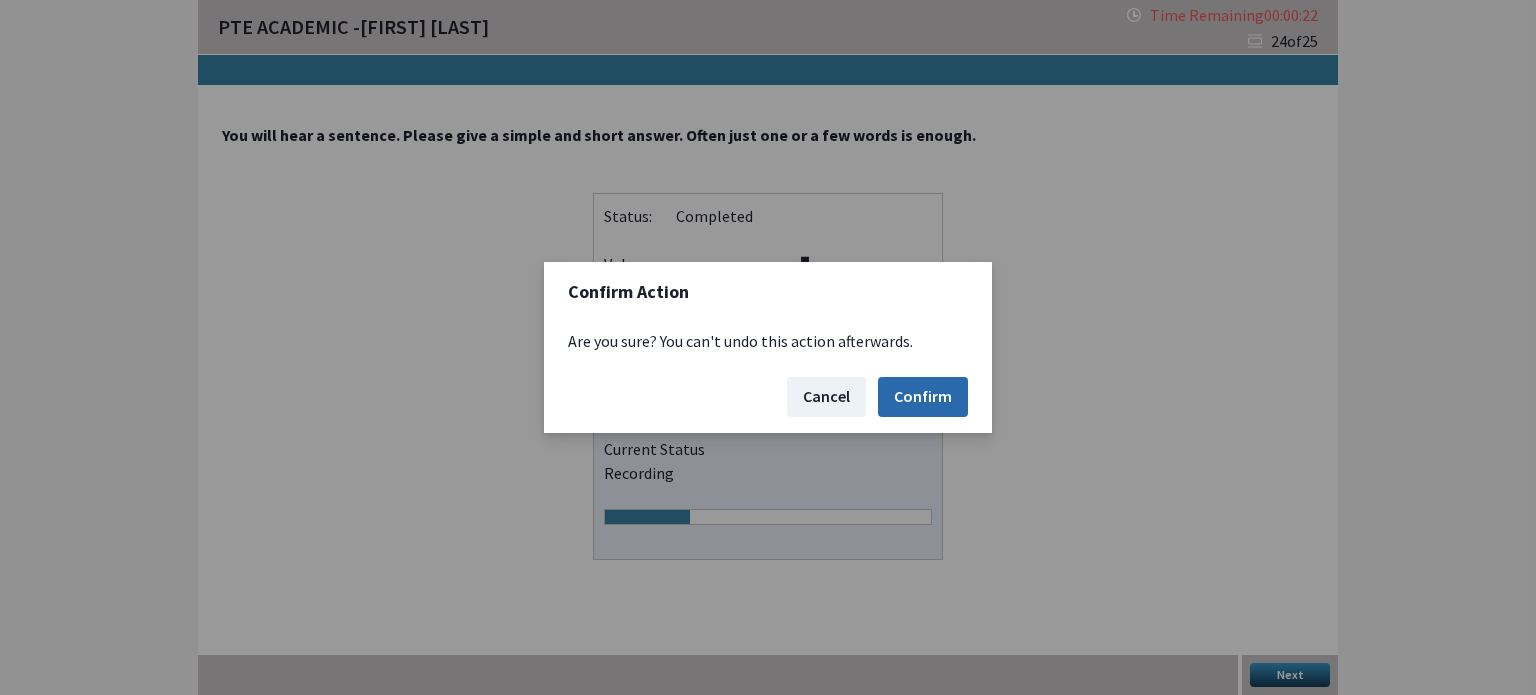 click on "Confirm" at bounding box center (923, 397) 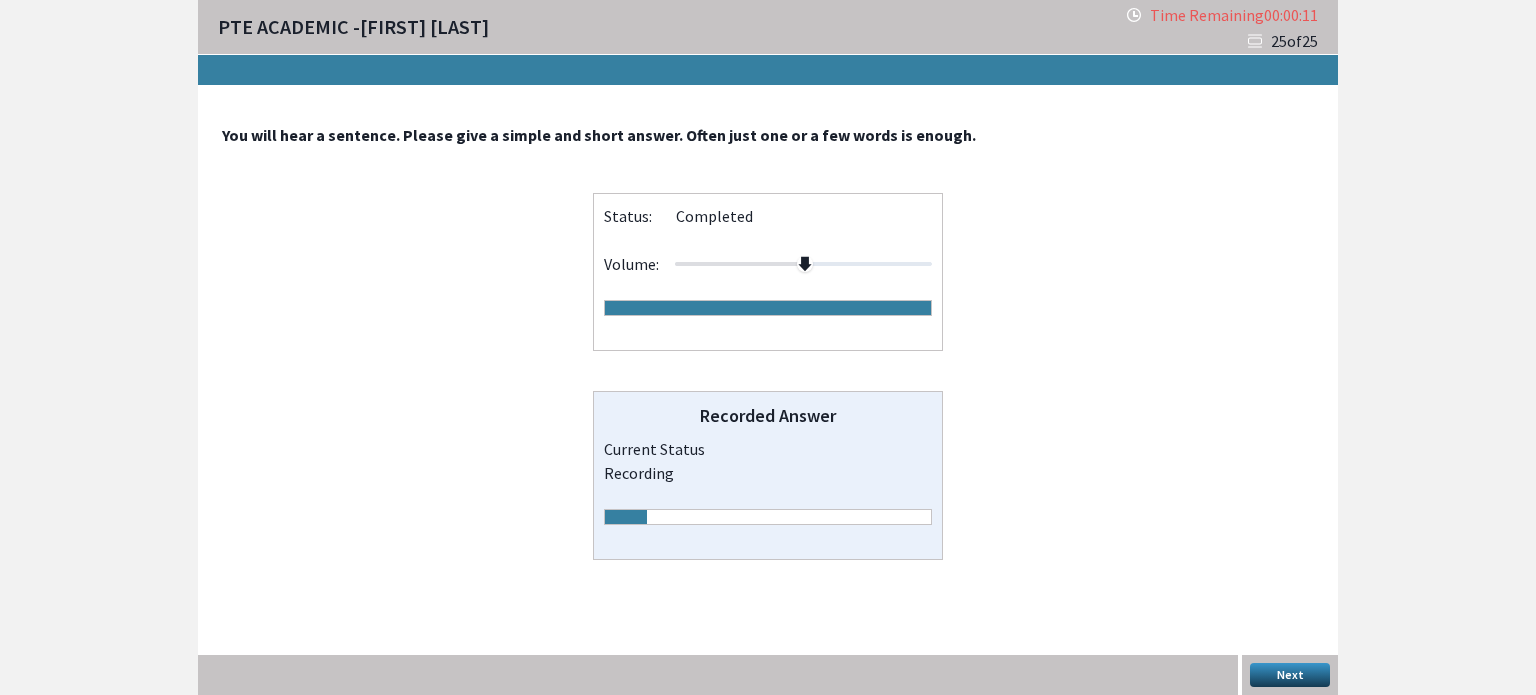 click on "Next" at bounding box center (1290, 675) 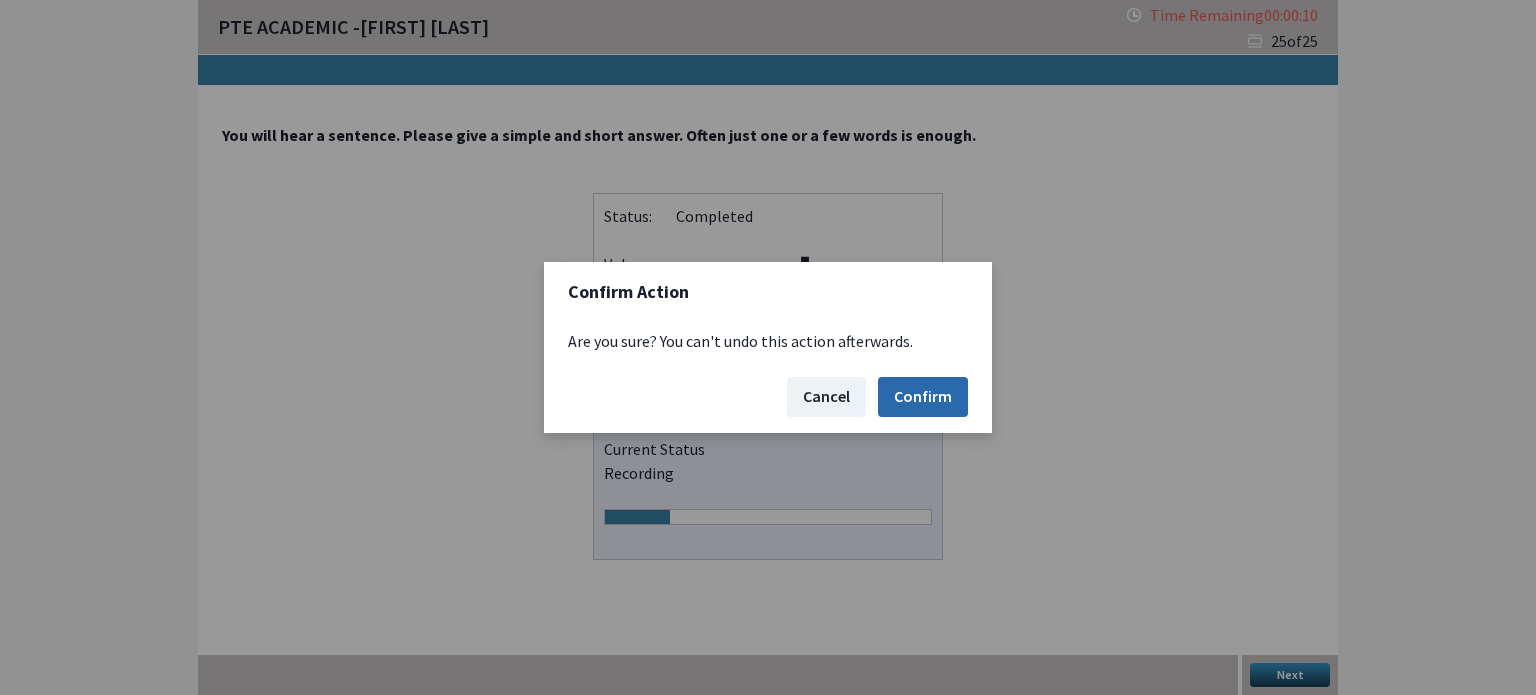 click on "Confirm" at bounding box center (923, 397) 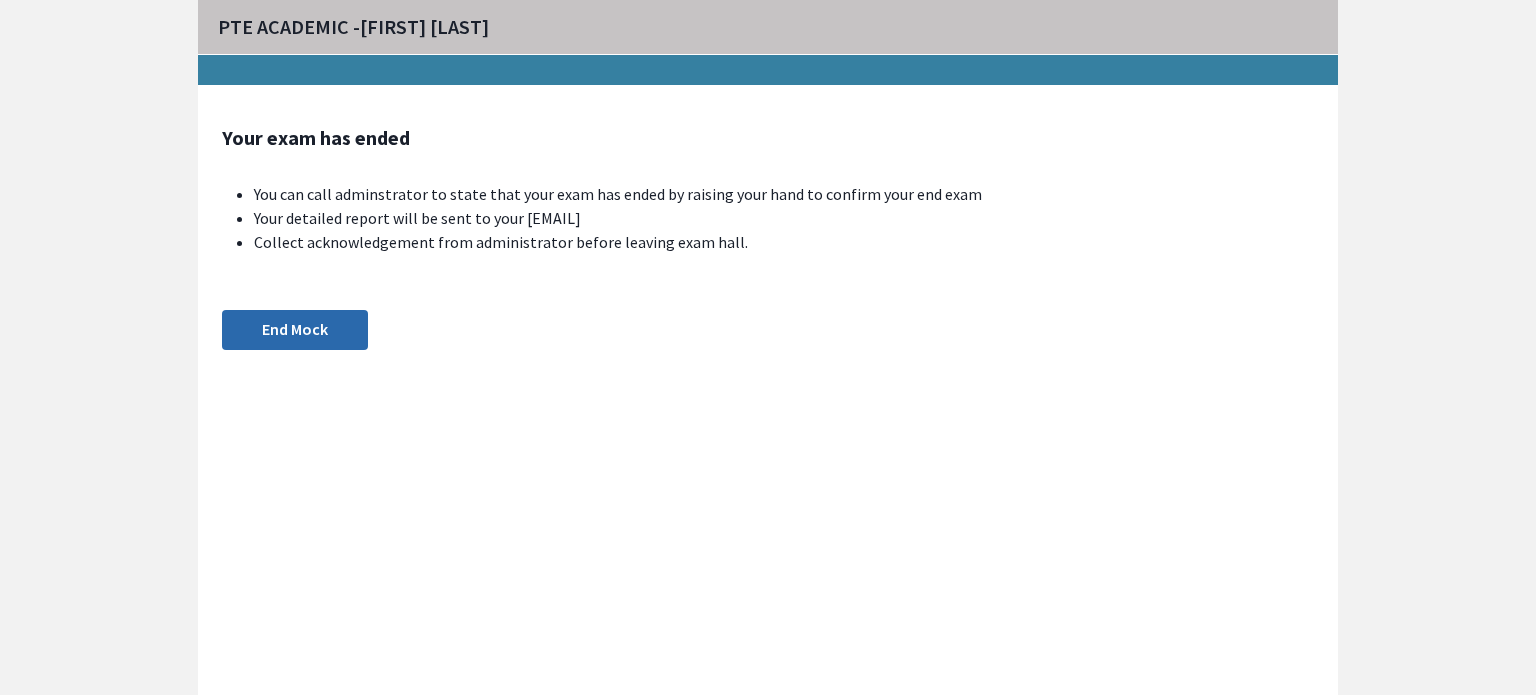 click on "End Mock" at bounding box center (295, 330) 